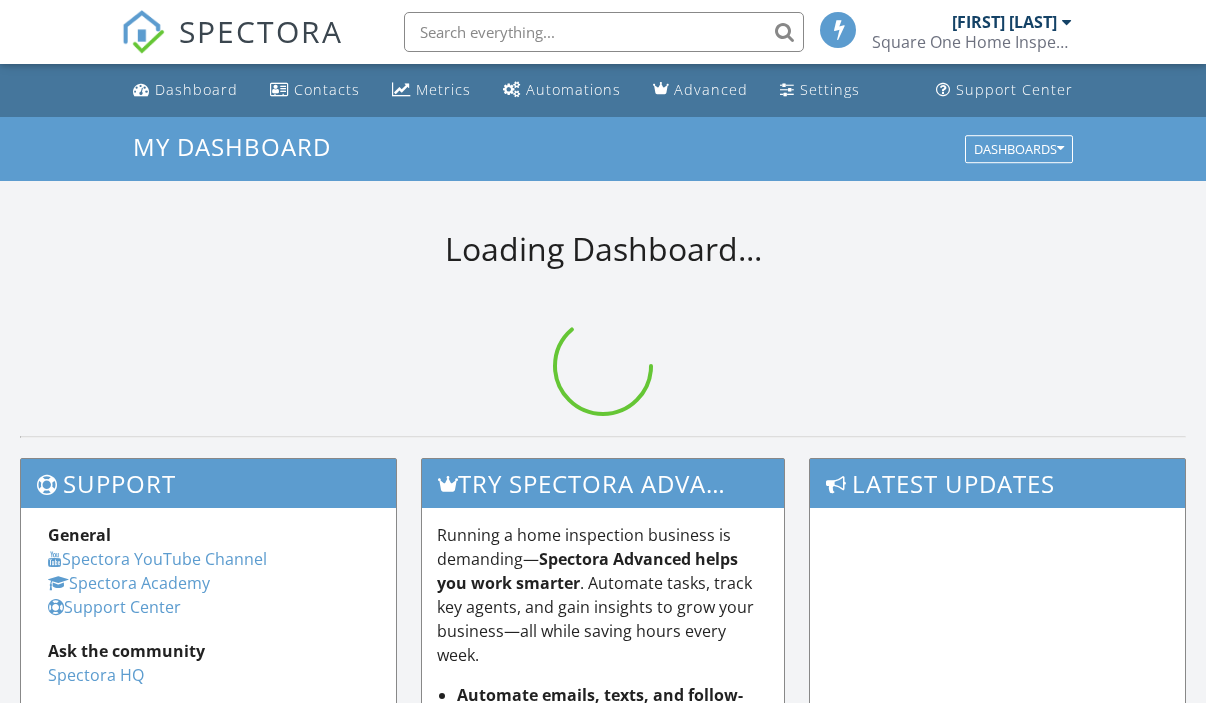 scroll, scrollTop: 0, scrollLeft: 0, axis: both 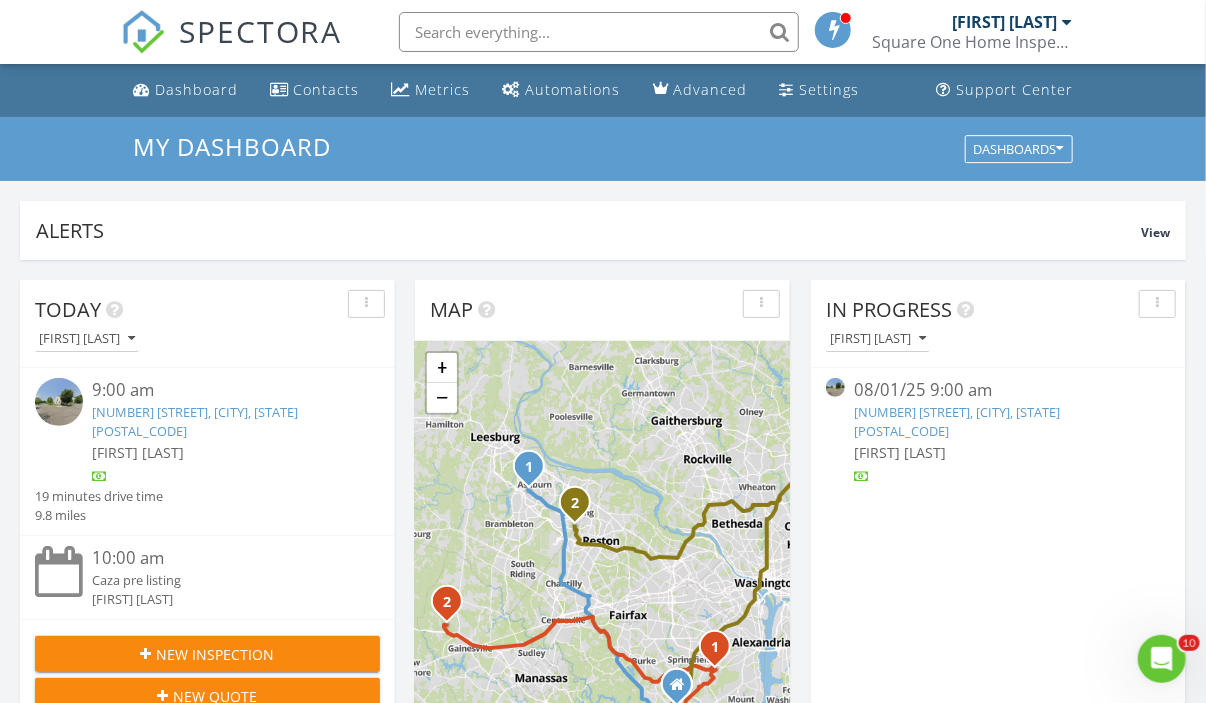 click at bounding box center [599, 32] 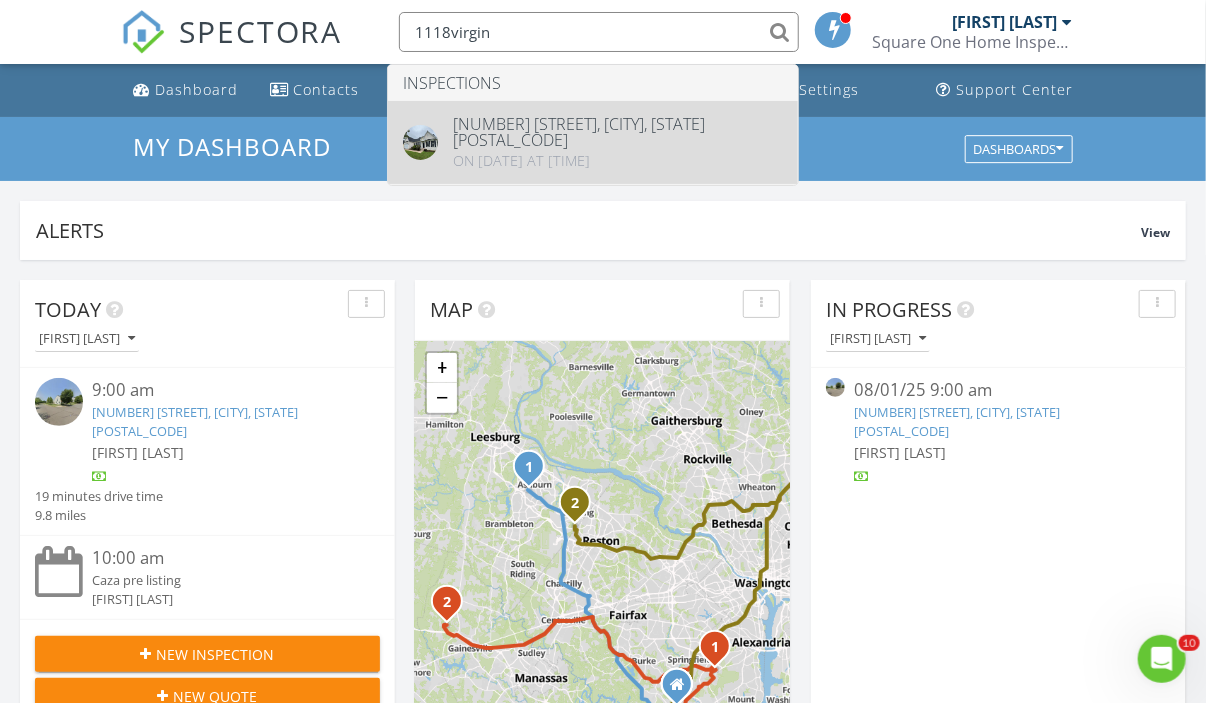 type on "1118virgin" 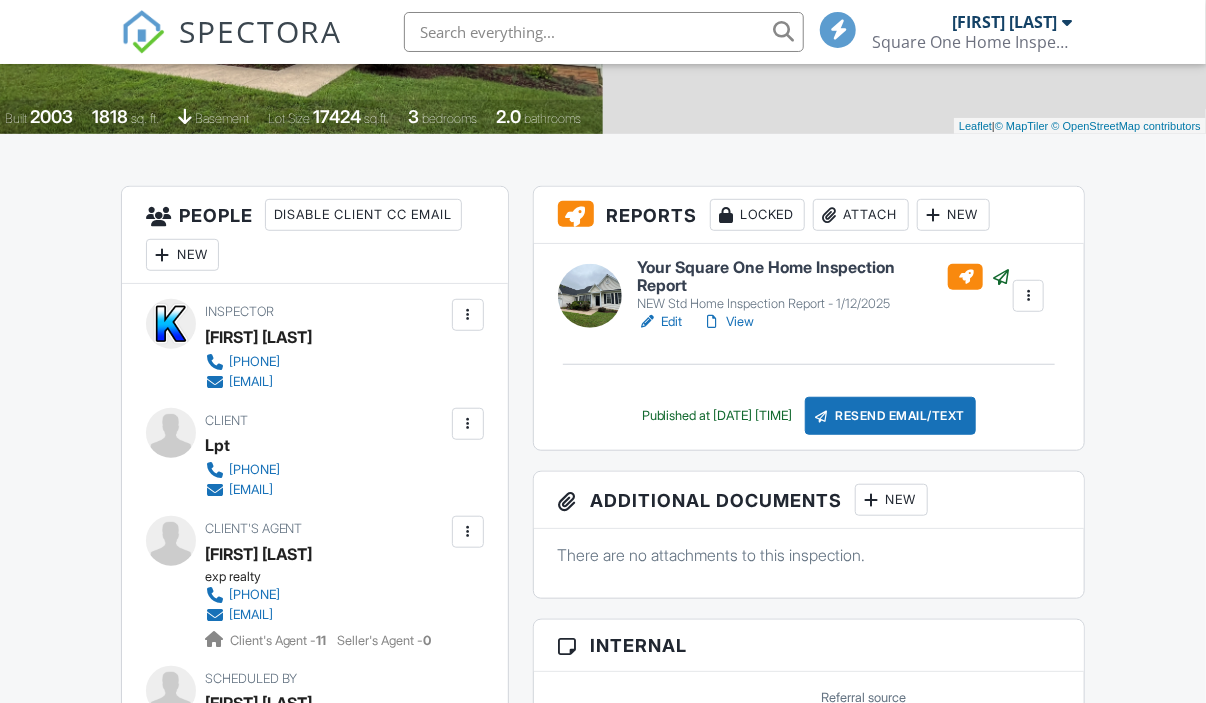 scroll, scrollTop: 500, scrollLeft: 0, axis: vertical 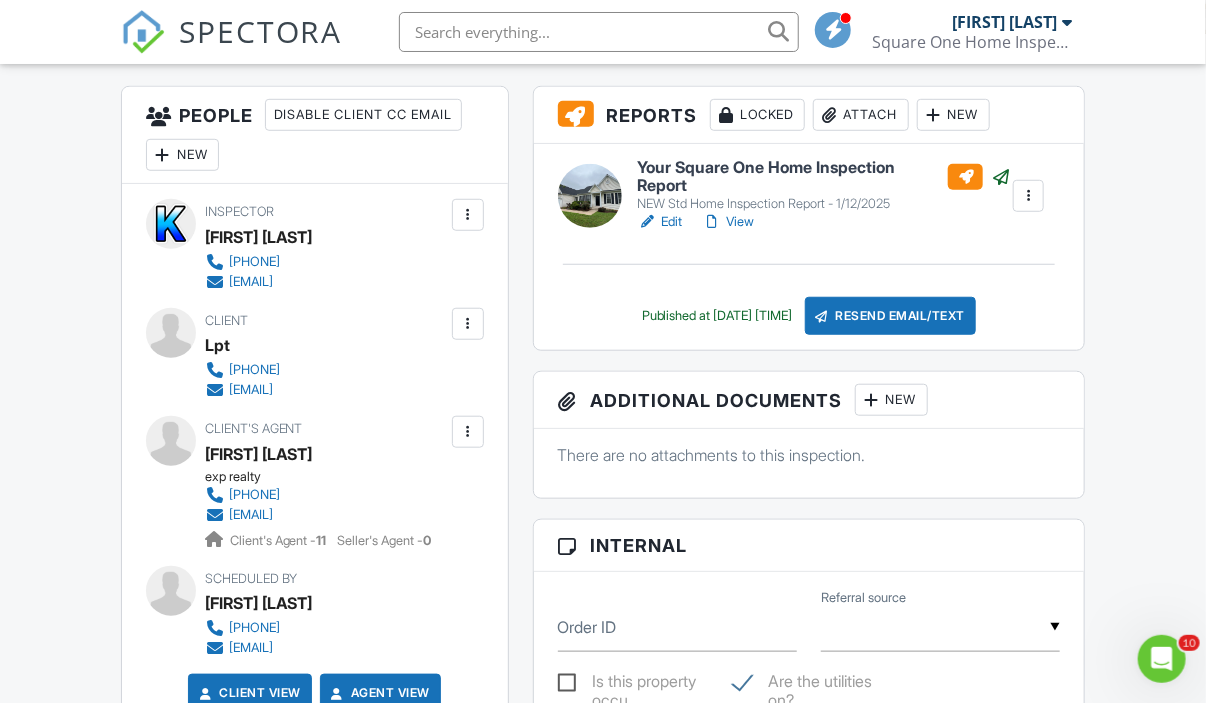 click on "New" at bounding box center (891, 400) 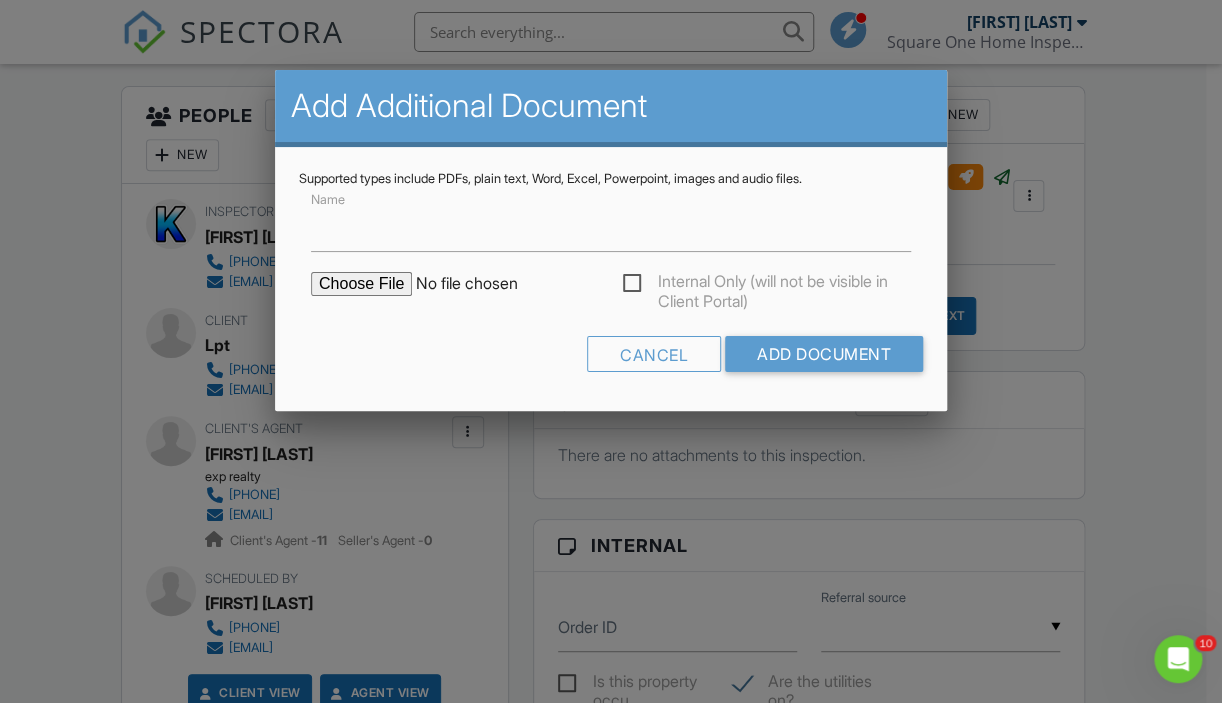 click at bounding box center (481, 284) 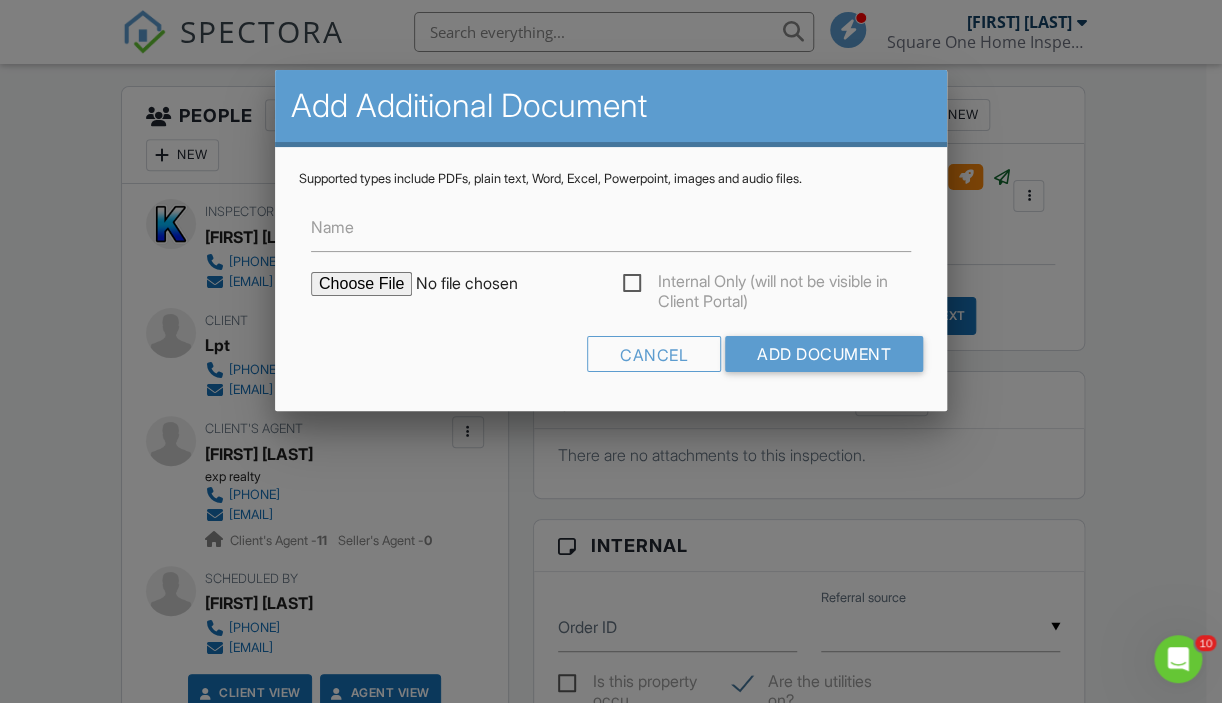 type on "C:\fakepath\1118 Virginia Ave. - Rn (P).pdf" 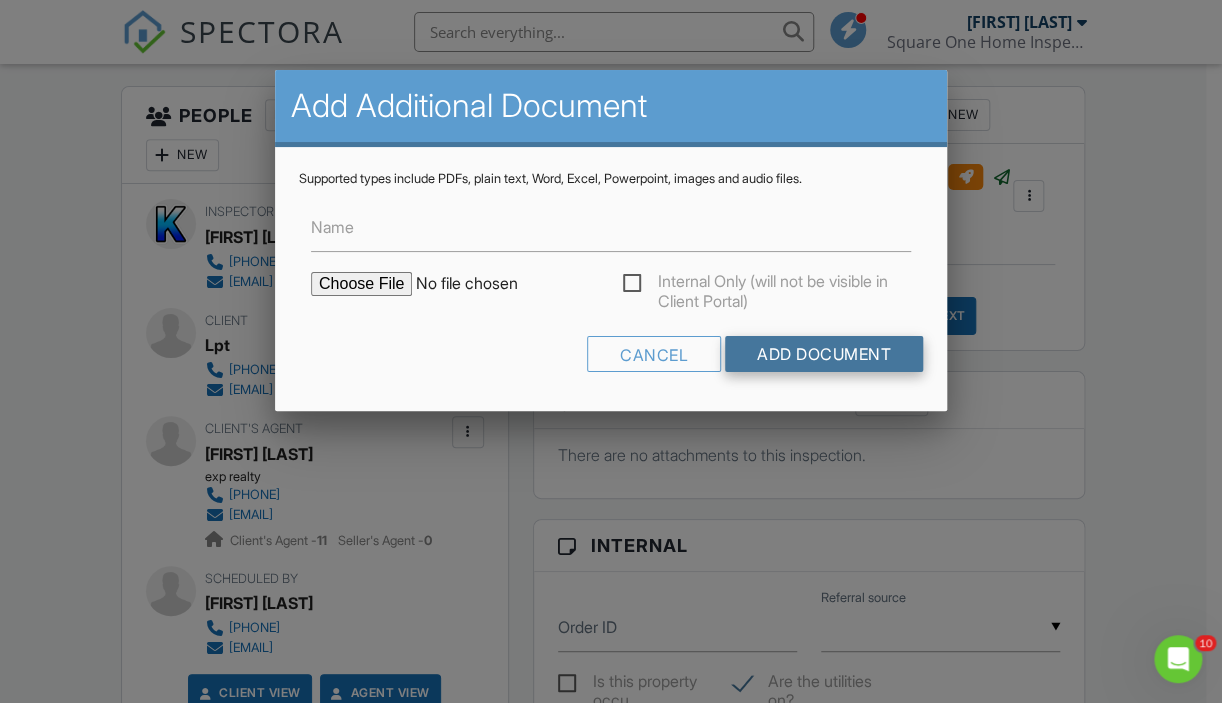 click on "Add Document" at bounding box center [824, 354] 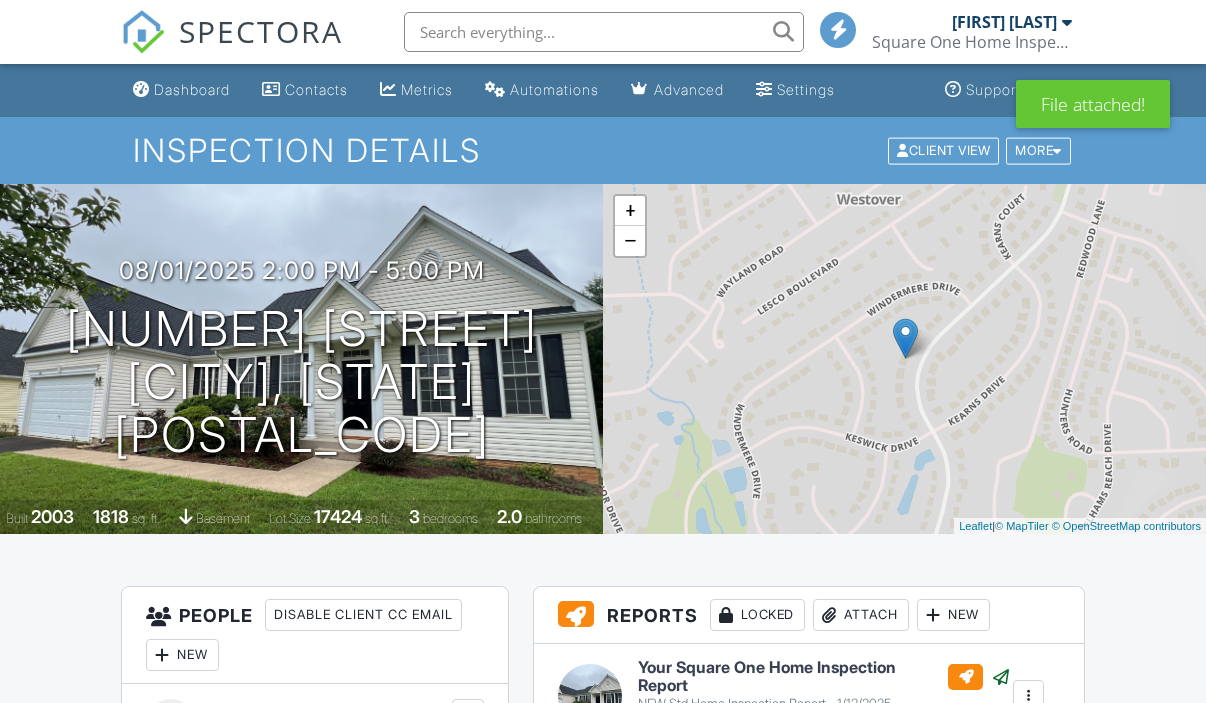 click on "Resend Email/Text" at bounding box center (891, 816) 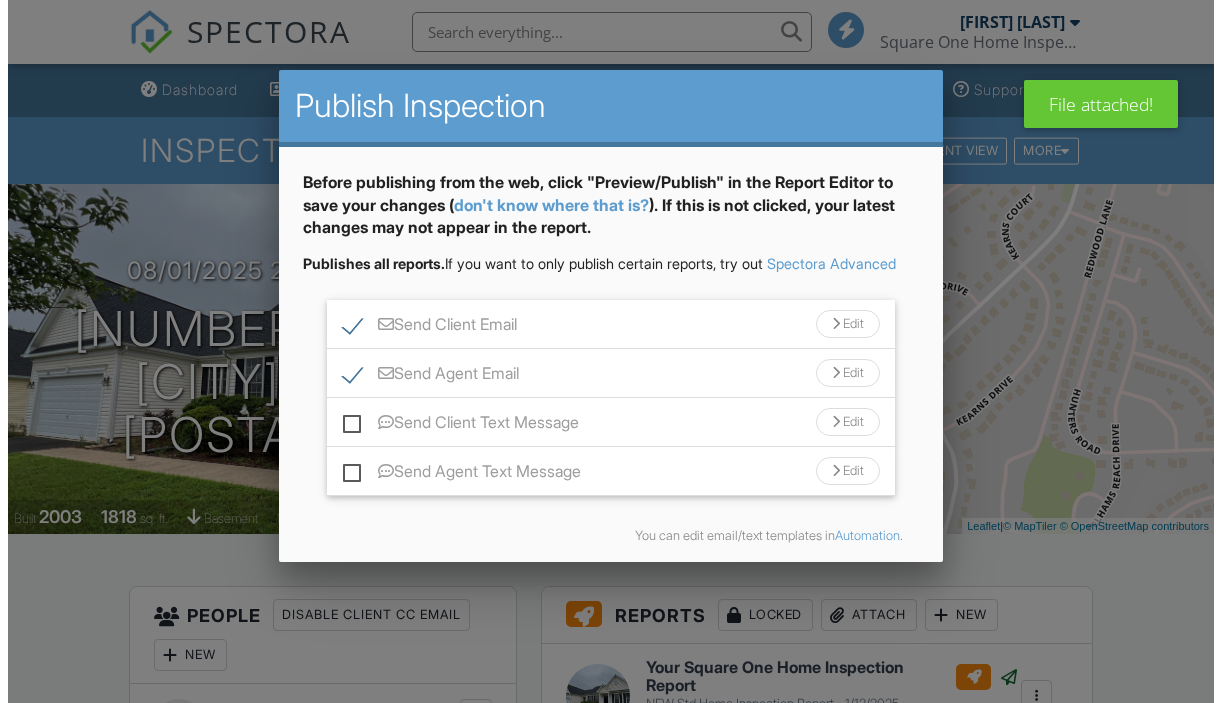 scroll, scrollTop: 500, scrollLeft: 0, axis: vertical 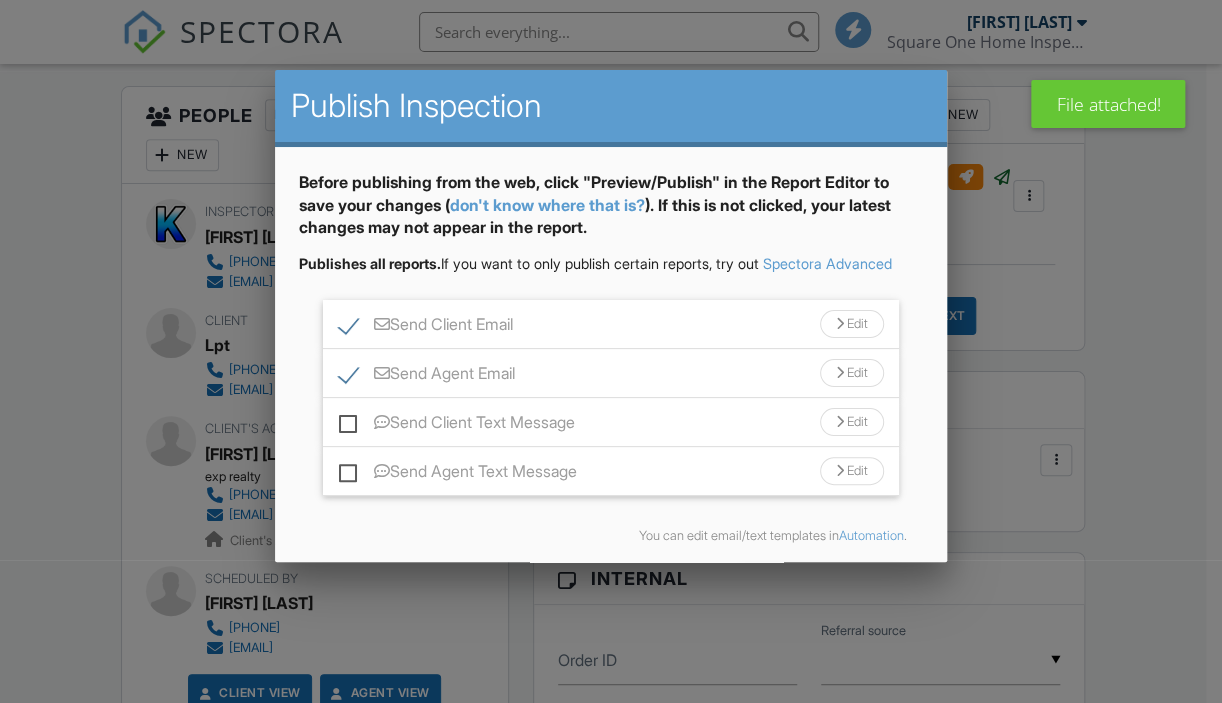 click on "Edit" at bounding box center (852, 324) 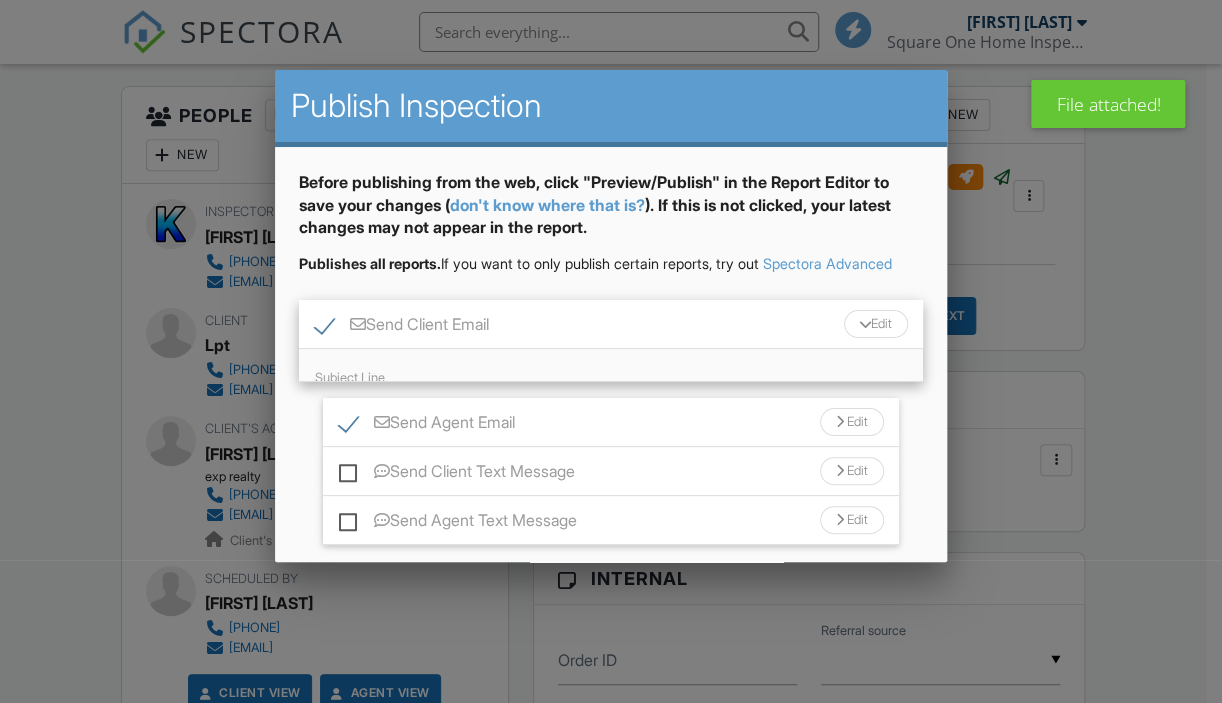 click at bounding box center (864, 324) 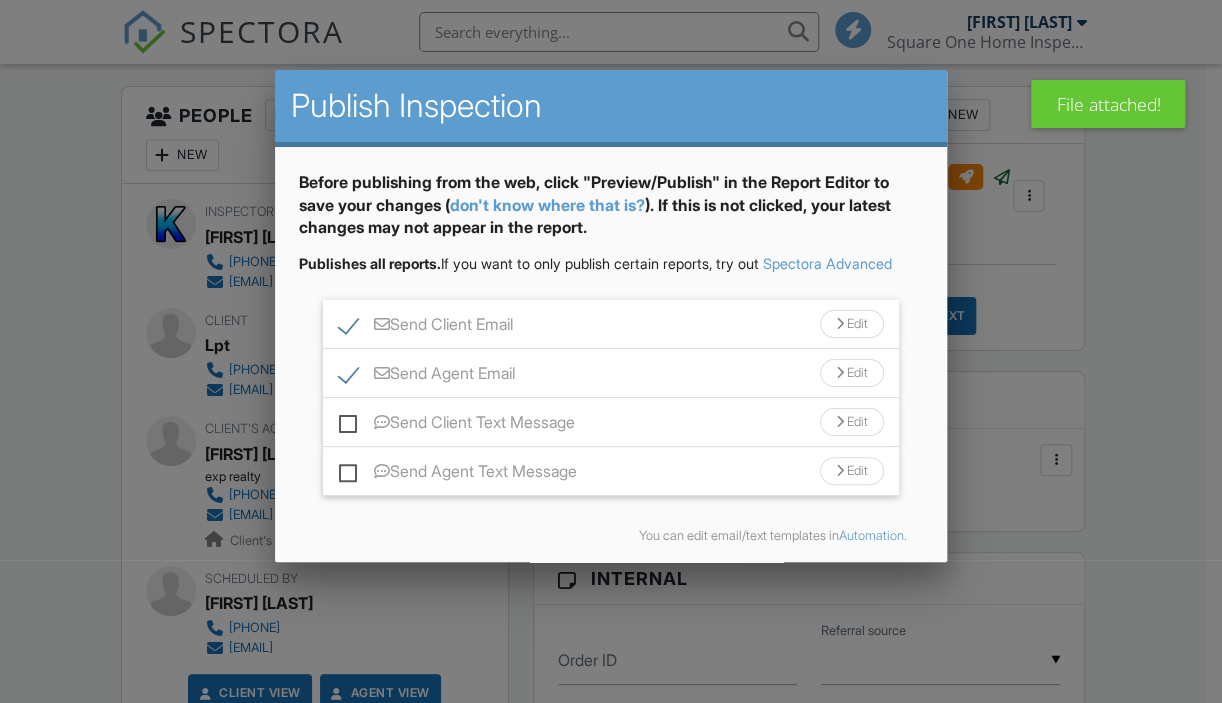 scroll, scrollTop: 500, scrollLeft: 0, axis: vertical 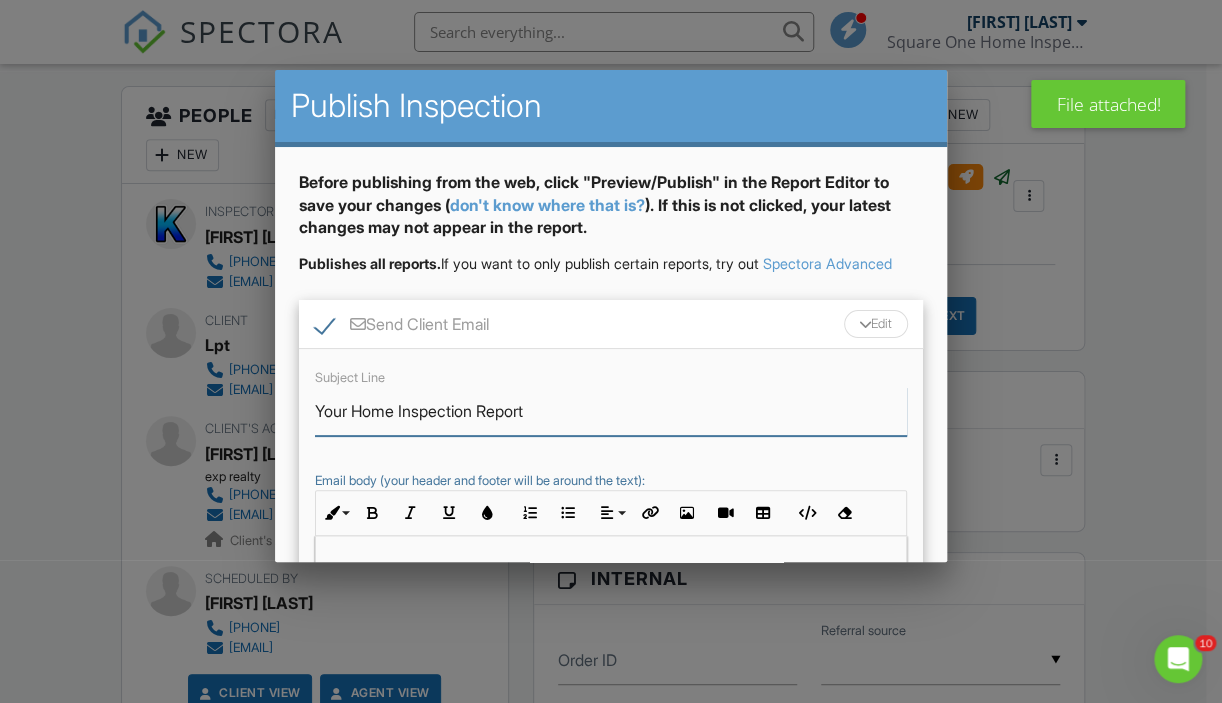 drag, startPoint x: 481, startPoint y: 427, endPoint x: 355, endPoint y: 427, distance: 126 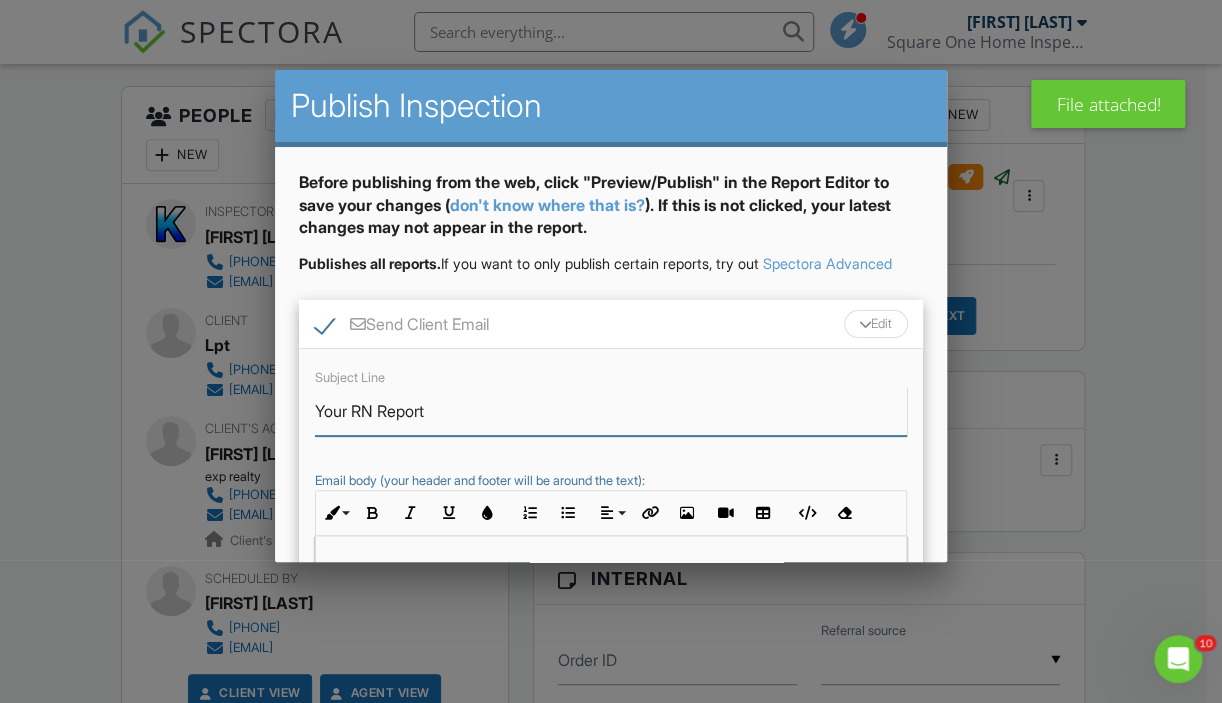 scroll, scrollTop: 200, scrollLeft: 0, axis: vertical 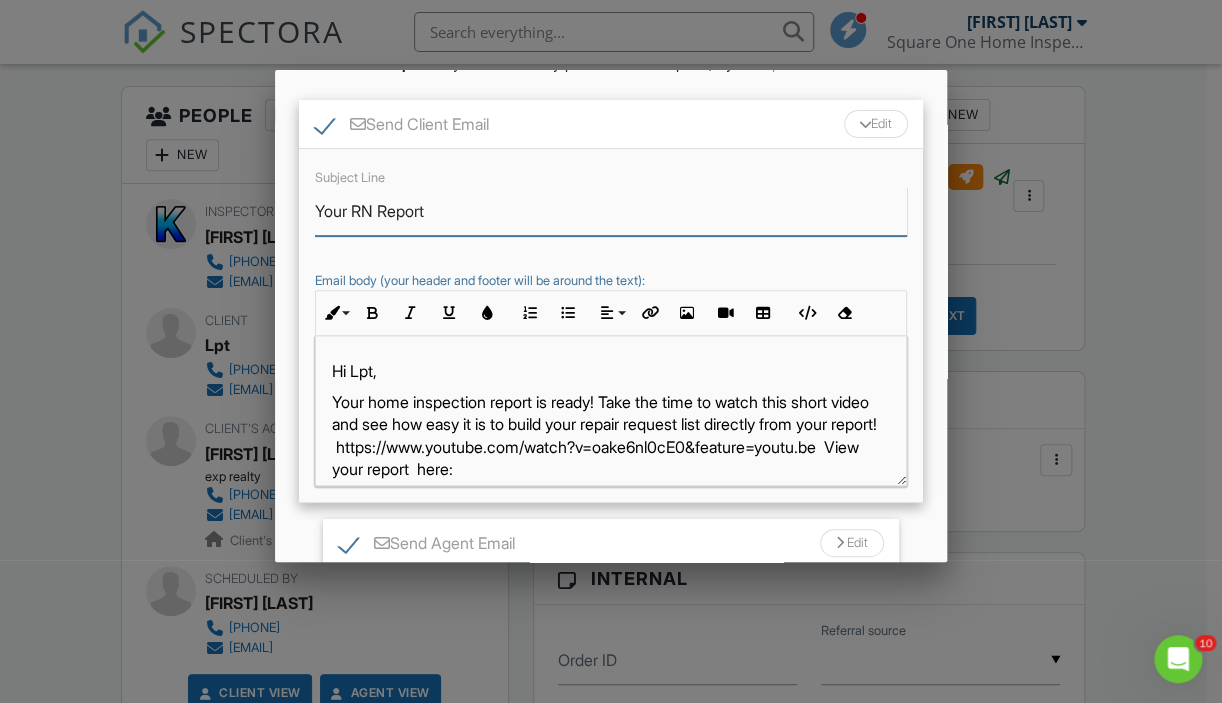 type on "Your RN Report" 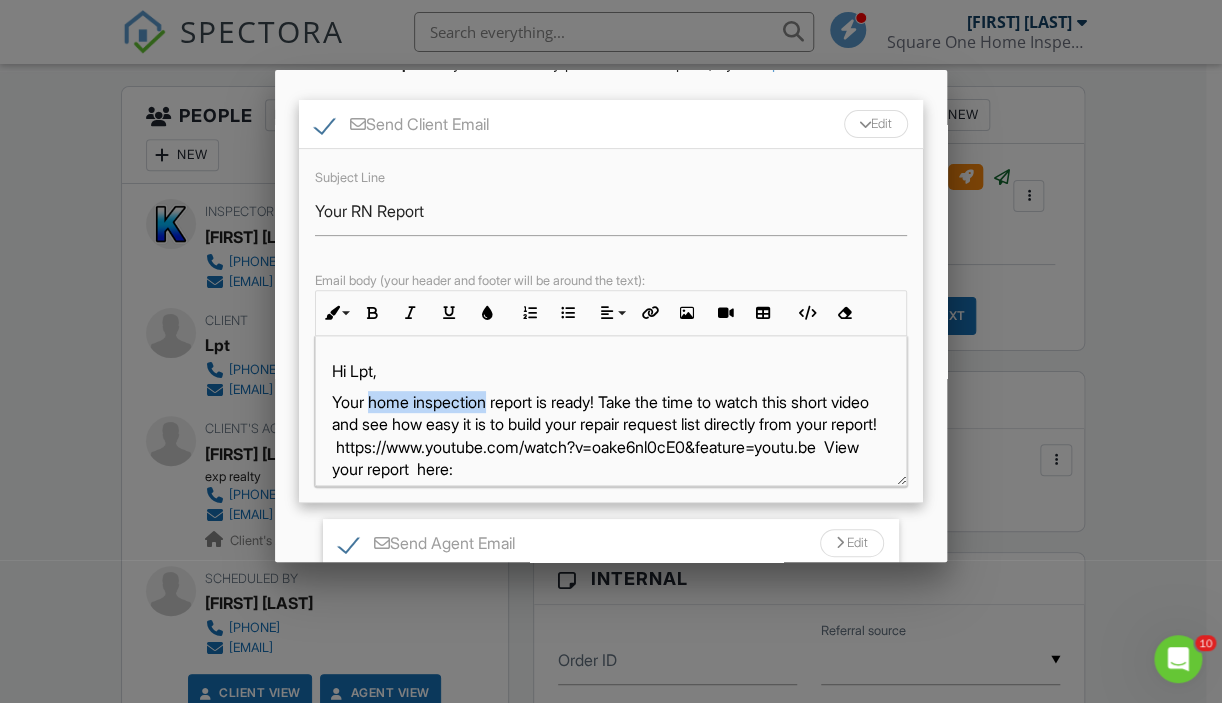 drag, startPoint x: 494, startPoint y: 426, endPoint x: 374, endPoint y: 417, distance: 120.33703 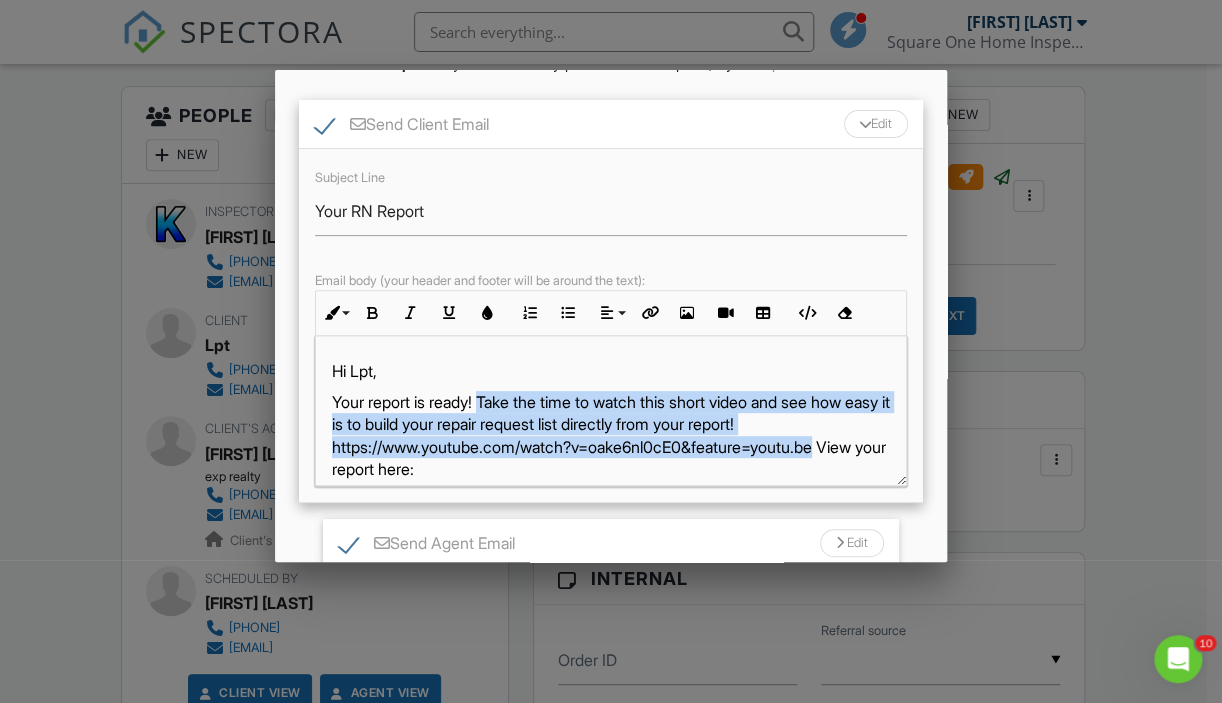 drag, startPoint x: 492, startPoint y: 422, endPoint x: 845, endPoint y: 463, distance: 355.37305 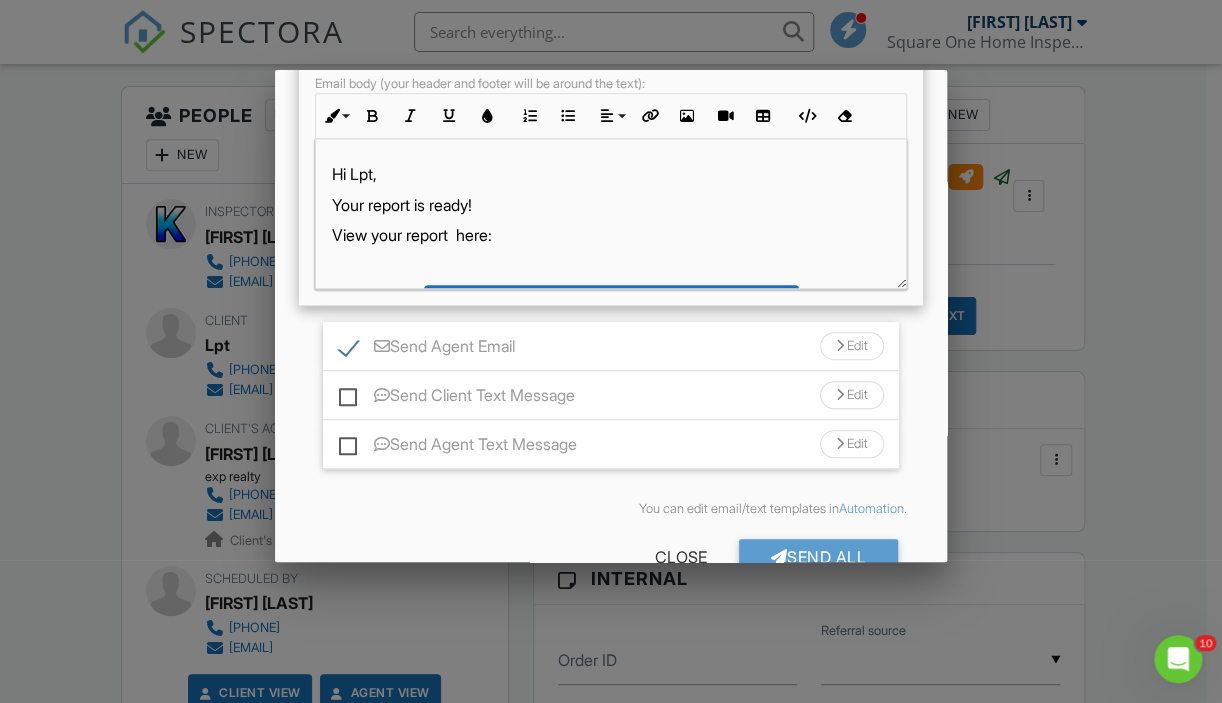 scroll, scrollTop: 400, scrollLeft: 0, axis: vertical 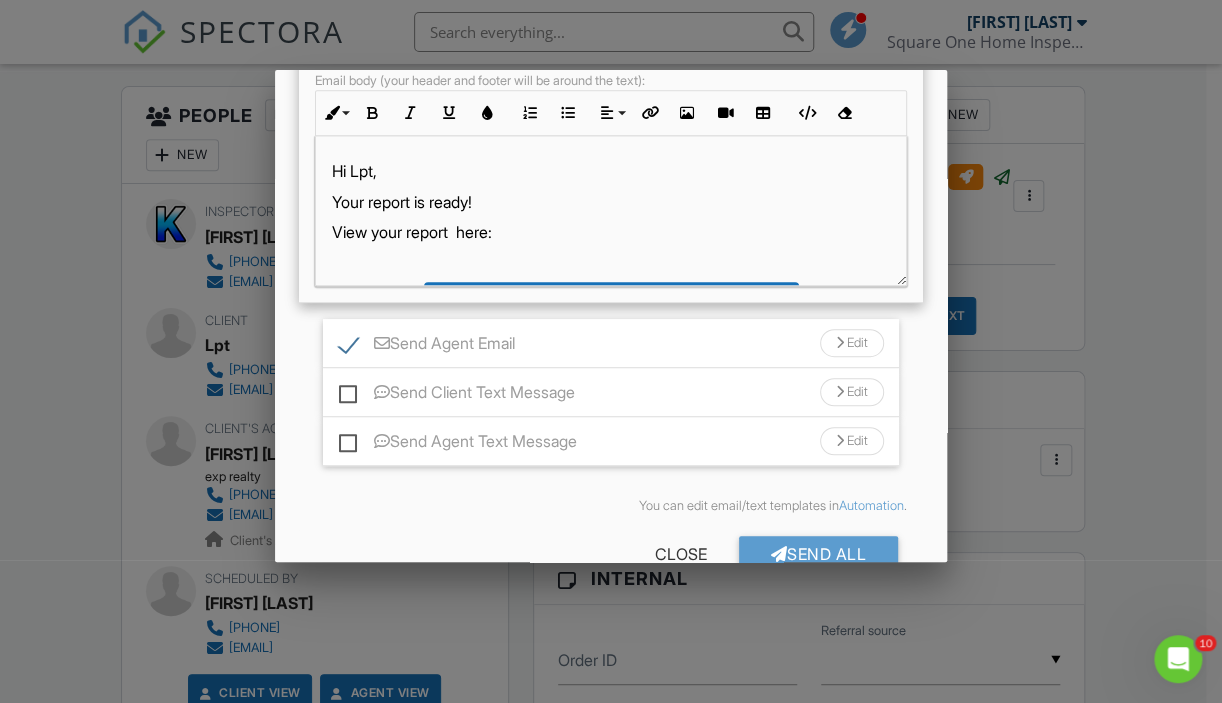 click on "Edit" at bounding box center (852, 343) 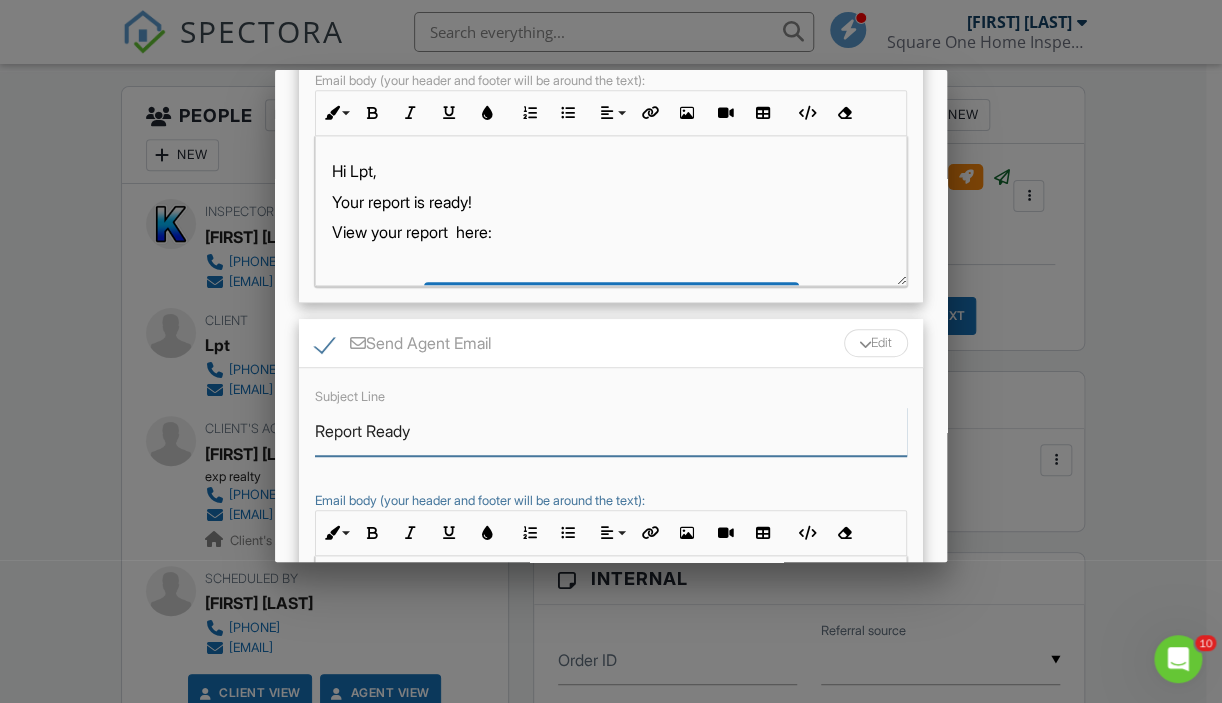 click on "Report Ready" at bounding box center (611, 431) 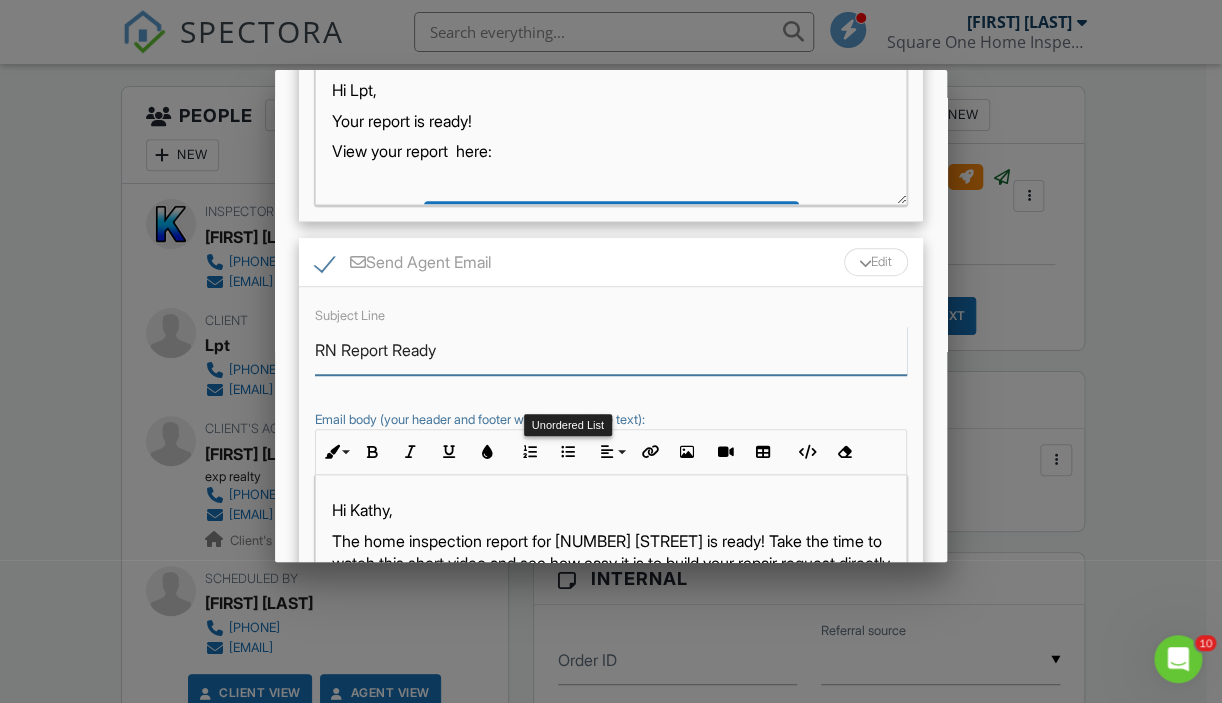 scroll, scrollTop: 600, scrollLeft: 0, axis: vertical 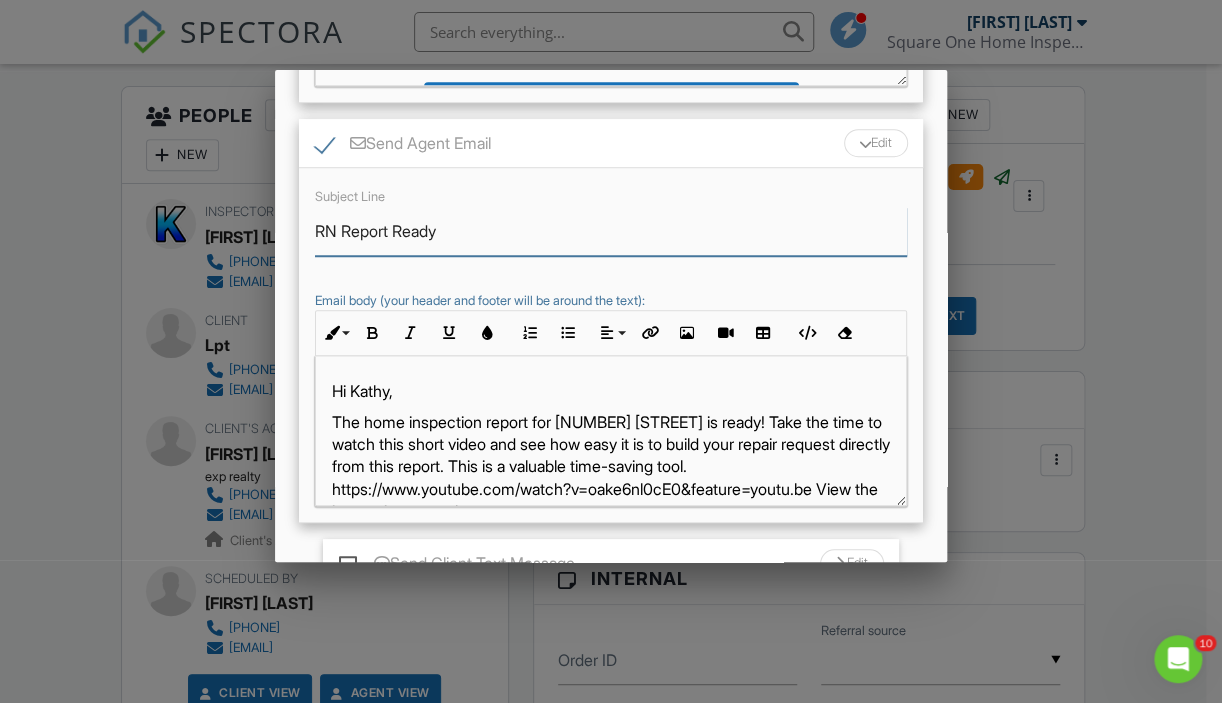 type on "RN Report Ready" 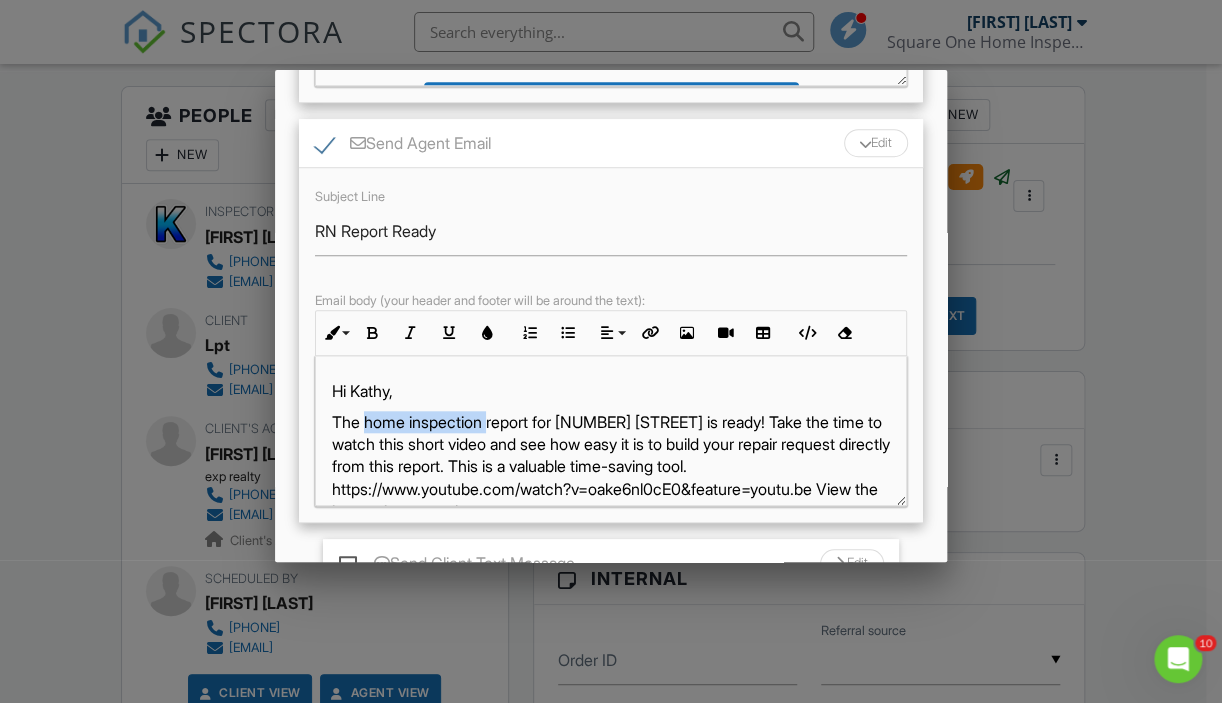 drag, startPoint x: 493, startPoint y: 437, endPoint x: 364, endPoint y: 431, distance: 129.13947 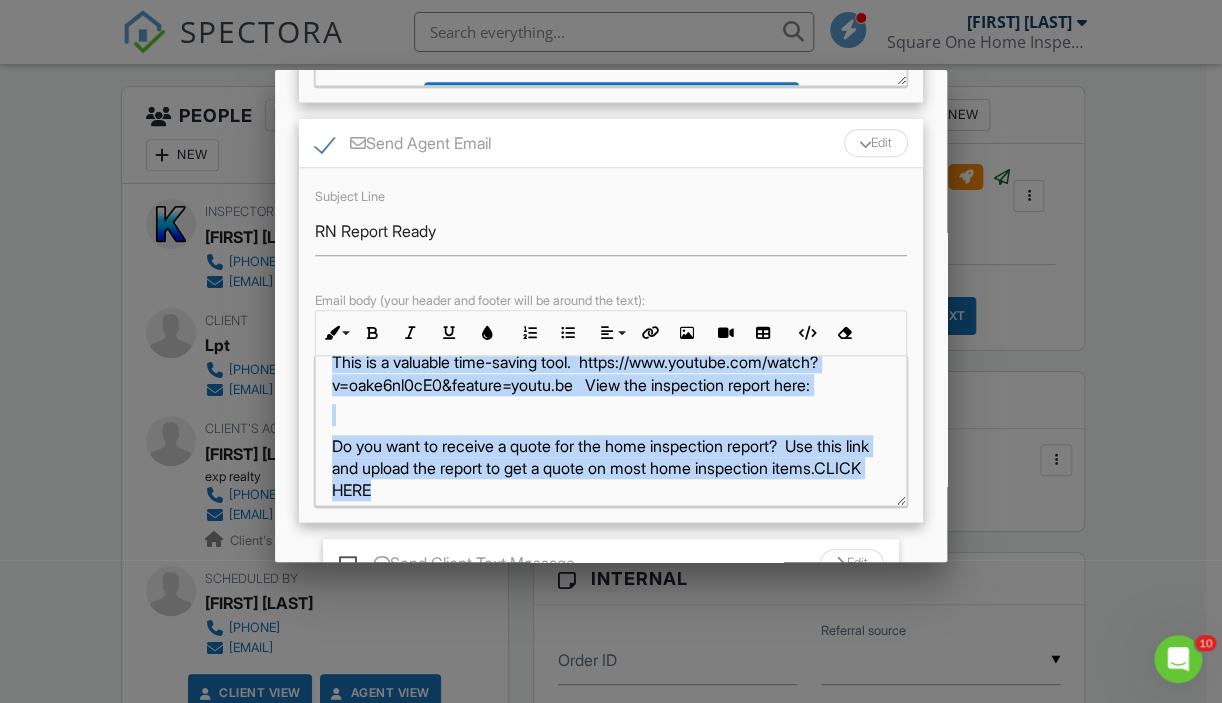 scroll, scrollTop: 163, scrollLeft: 0, axis: vertical 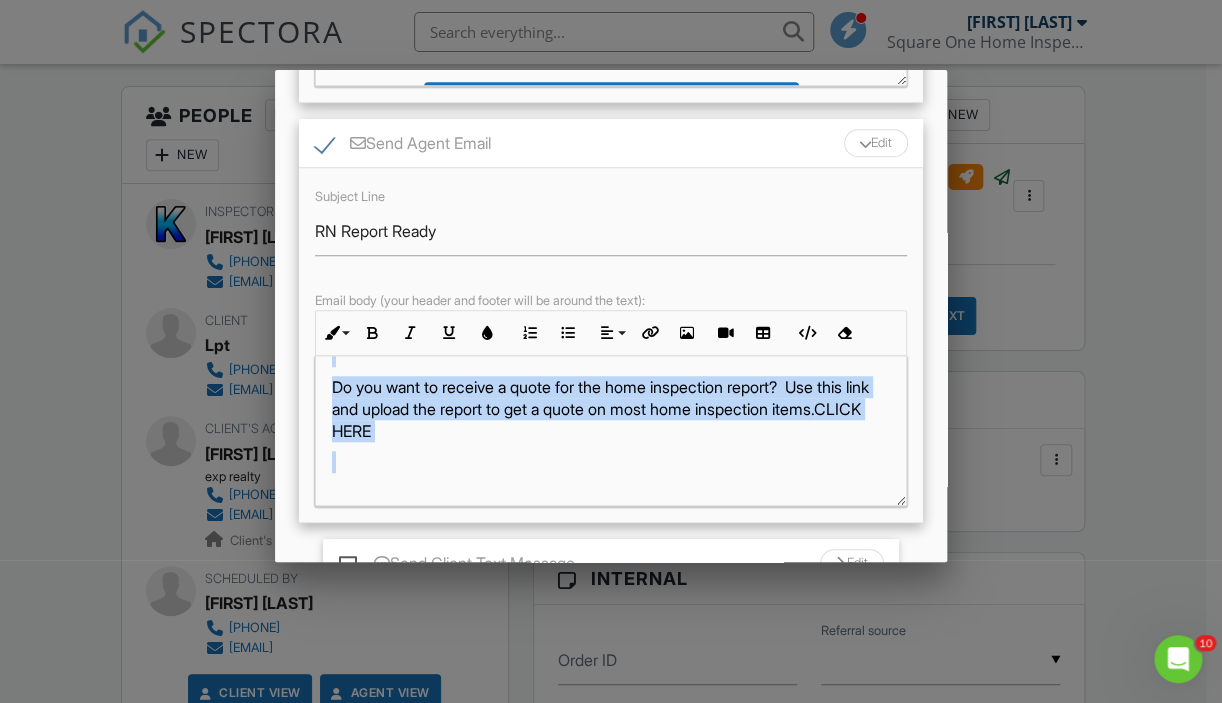 drag, startPoint x: 633, startPoint y: 429, endPoint x: 623, endPoint y: 489, distance: 60.827625 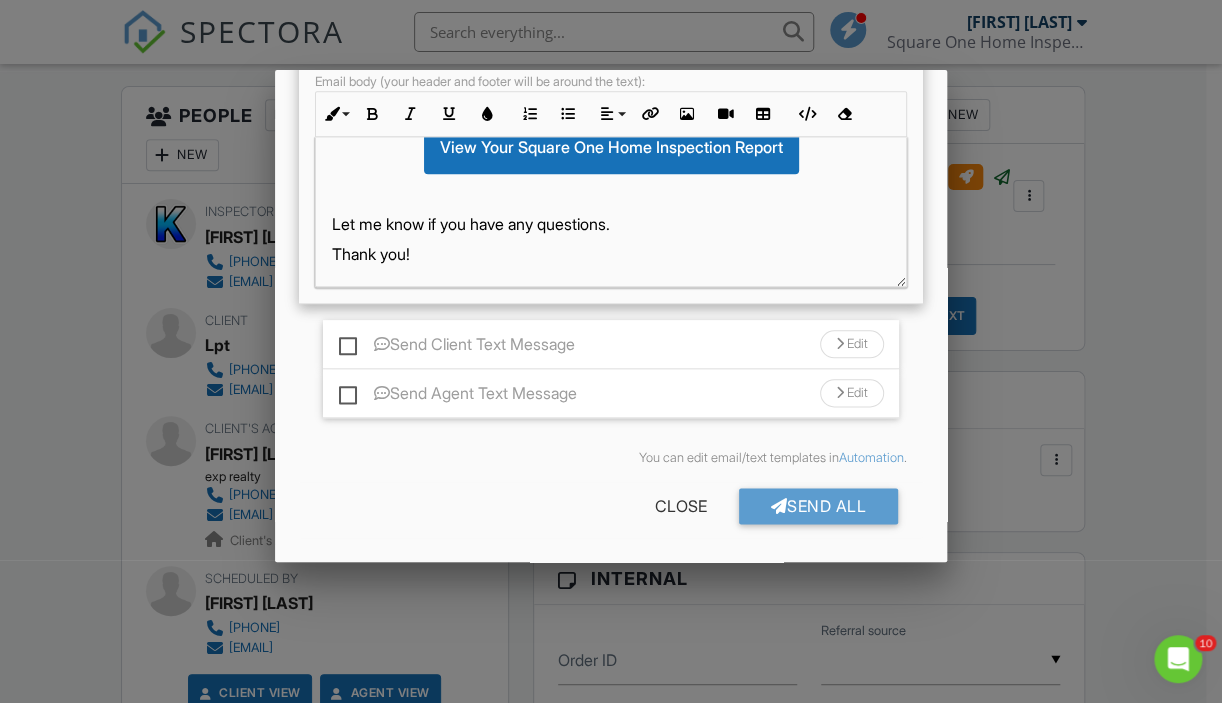 scroll, scrollTop: 836, scrollLeft: 0, axis: vertical 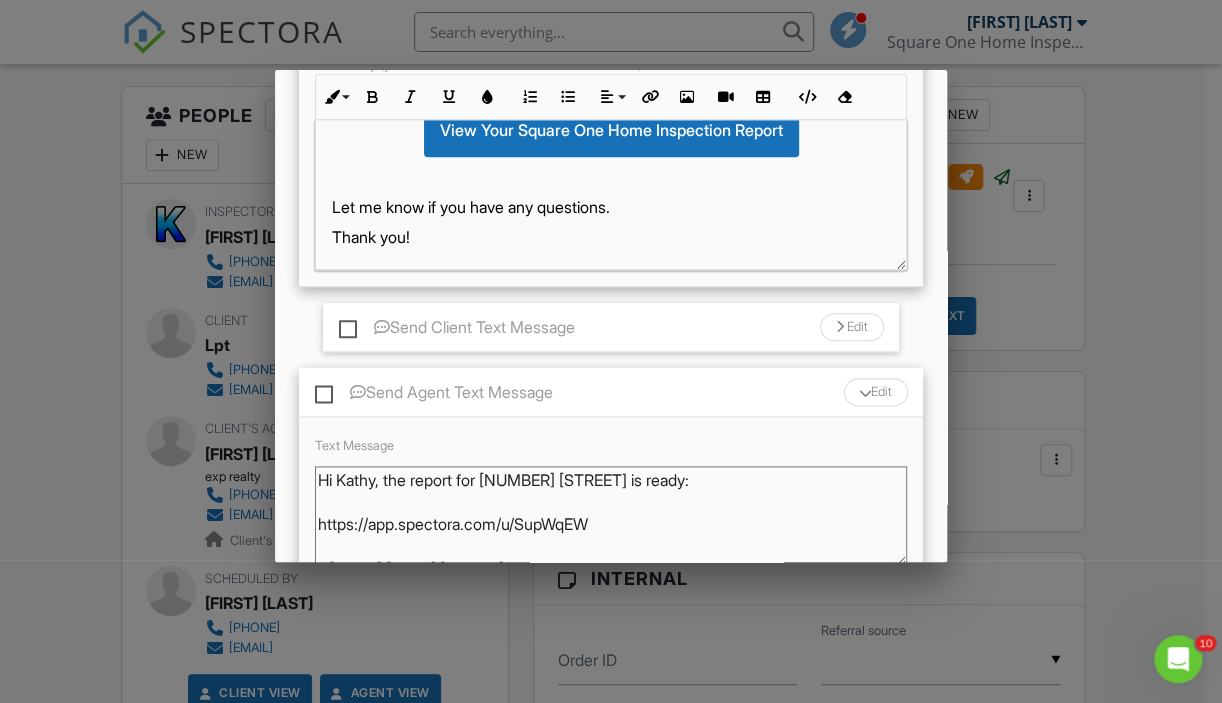 click on "Send Agent Text Message" at bounding box center (434, 395) 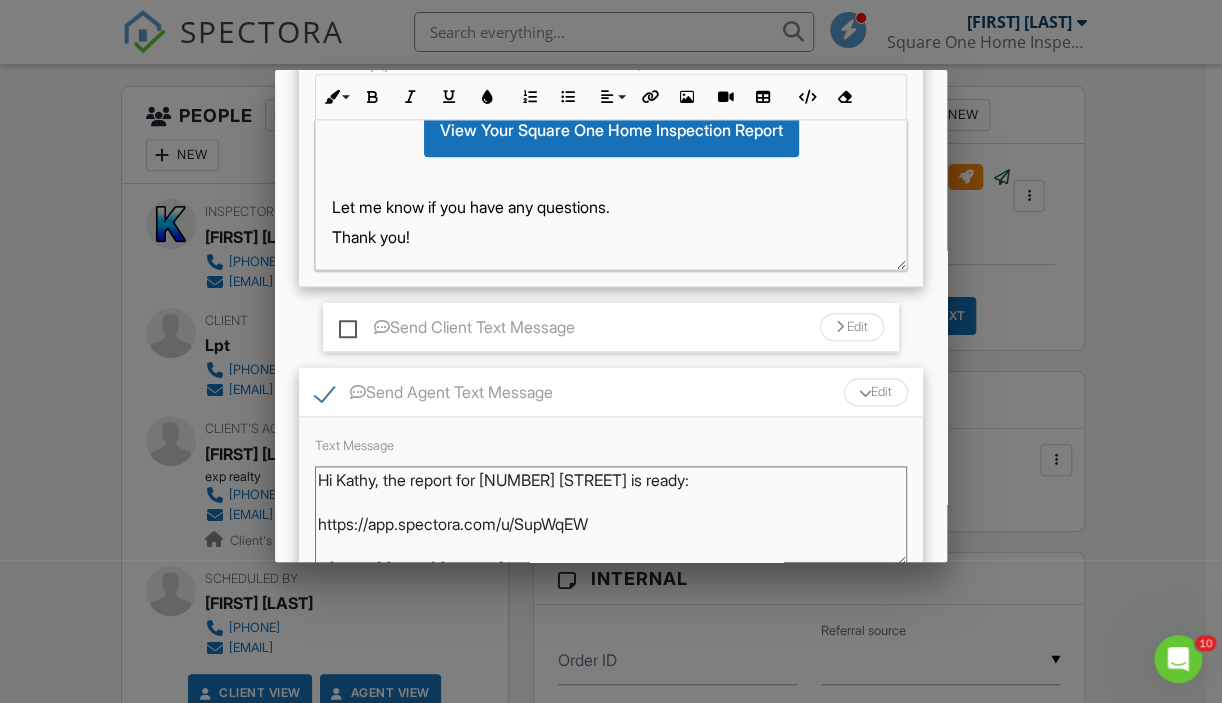 click on "Hi Kathy, the report for 1118 Virginia Ave is ready:\n\nhttps://app.spectora.com/u/SupWqEW\n\n- Kyle Jenkins 703-345-8380" at bounding box center (611, 516) 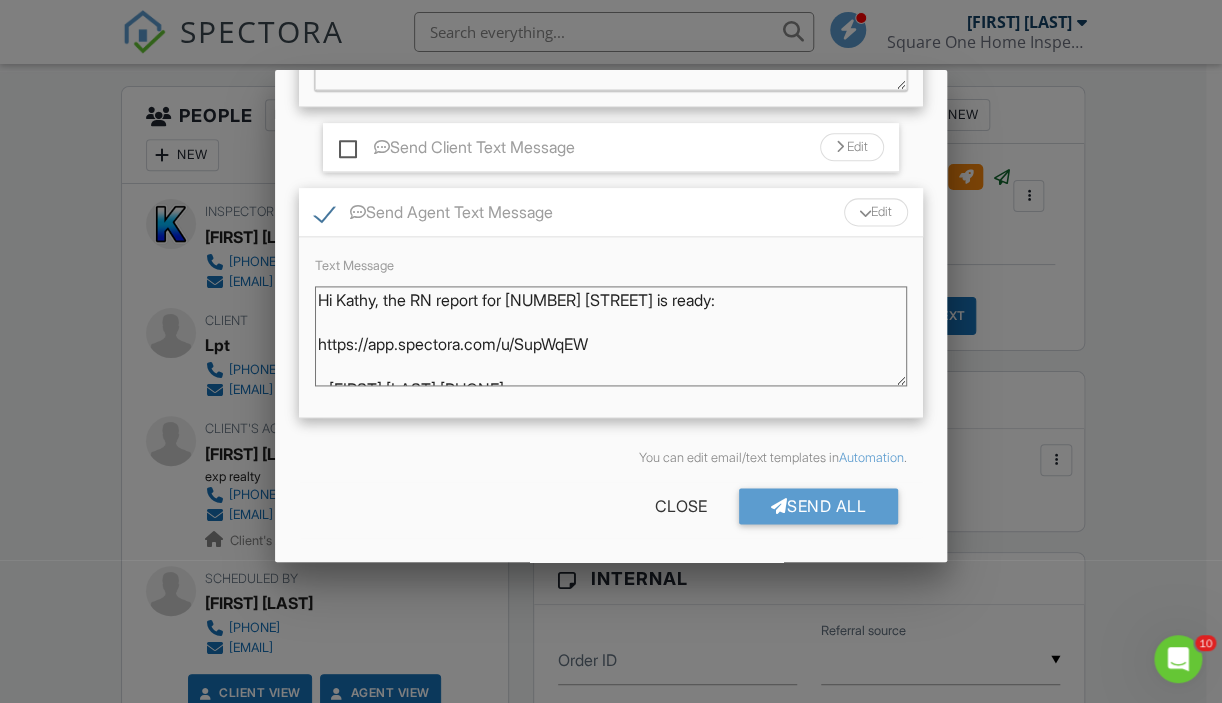 scroll, scrollTop: 1033, scrollLeft: 0, axis: vertical 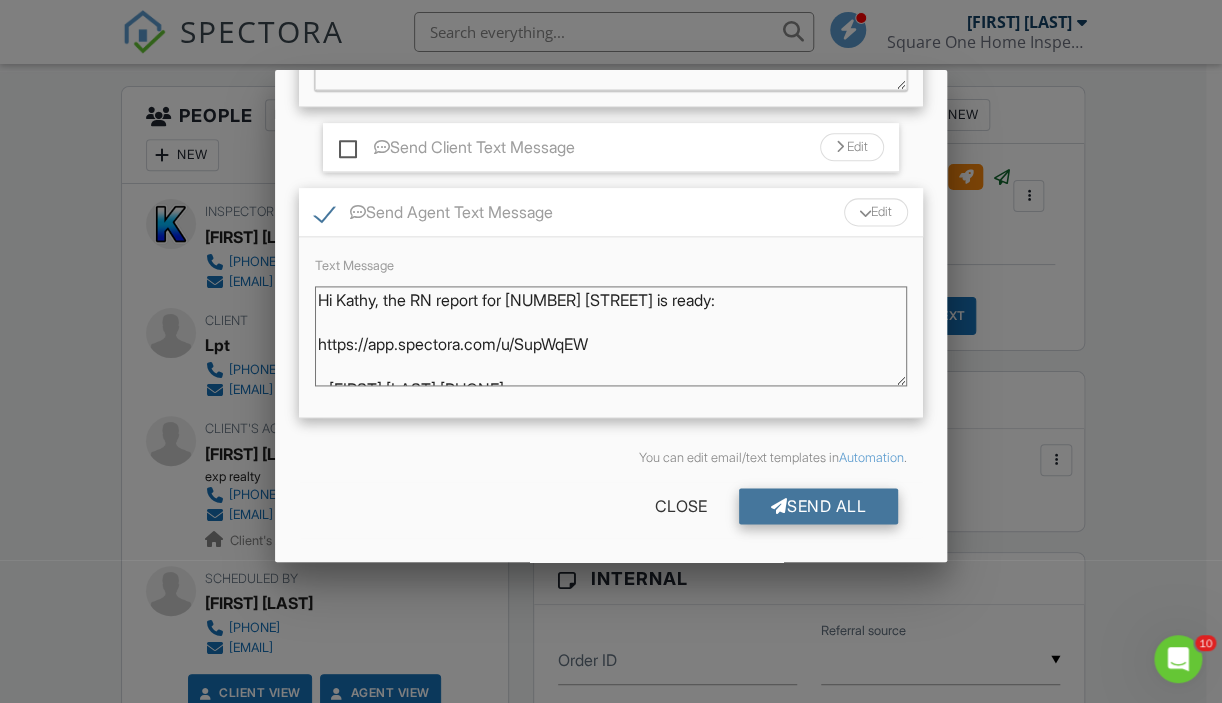 type on "Hi Kathy, the RN report for 1118 Virginia Ave is ready:\n\nhttps://app.spectora.com/u/SupWqEW\n\n- Kyle Jenkins 703-345-8380" 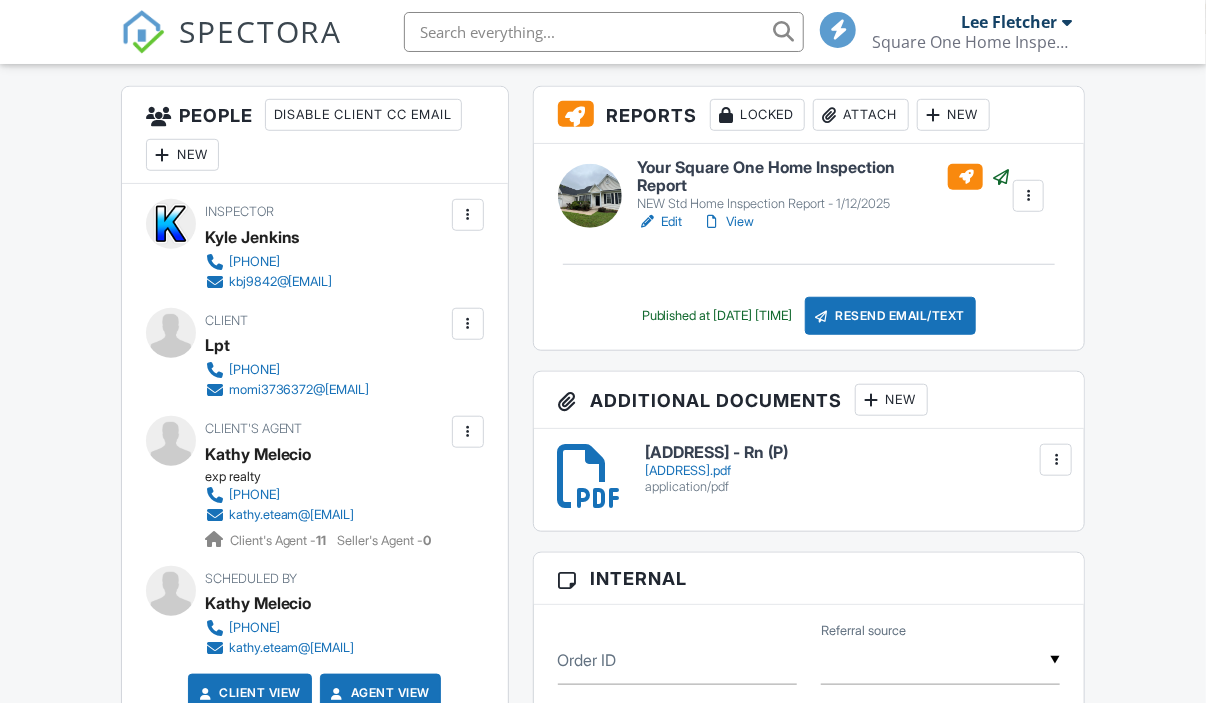scroll, scrollTop: 500, scrollLeft: 0, axis: vertical 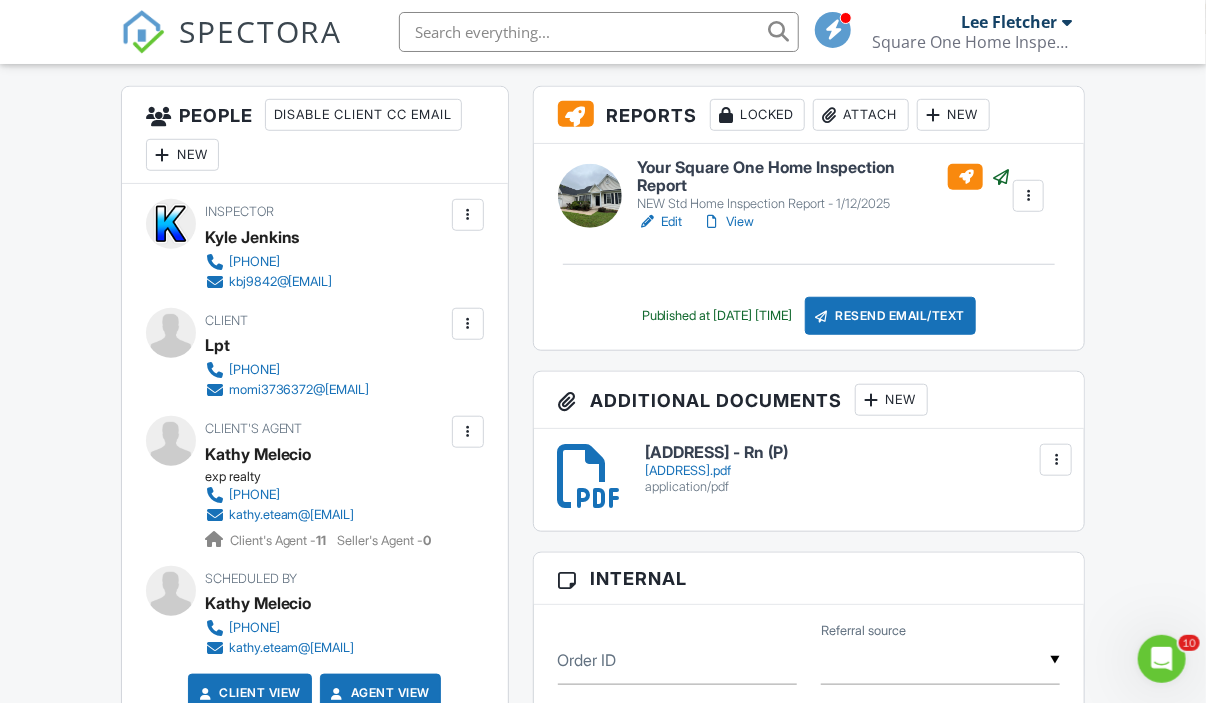 click at bounding box center (599, 32) 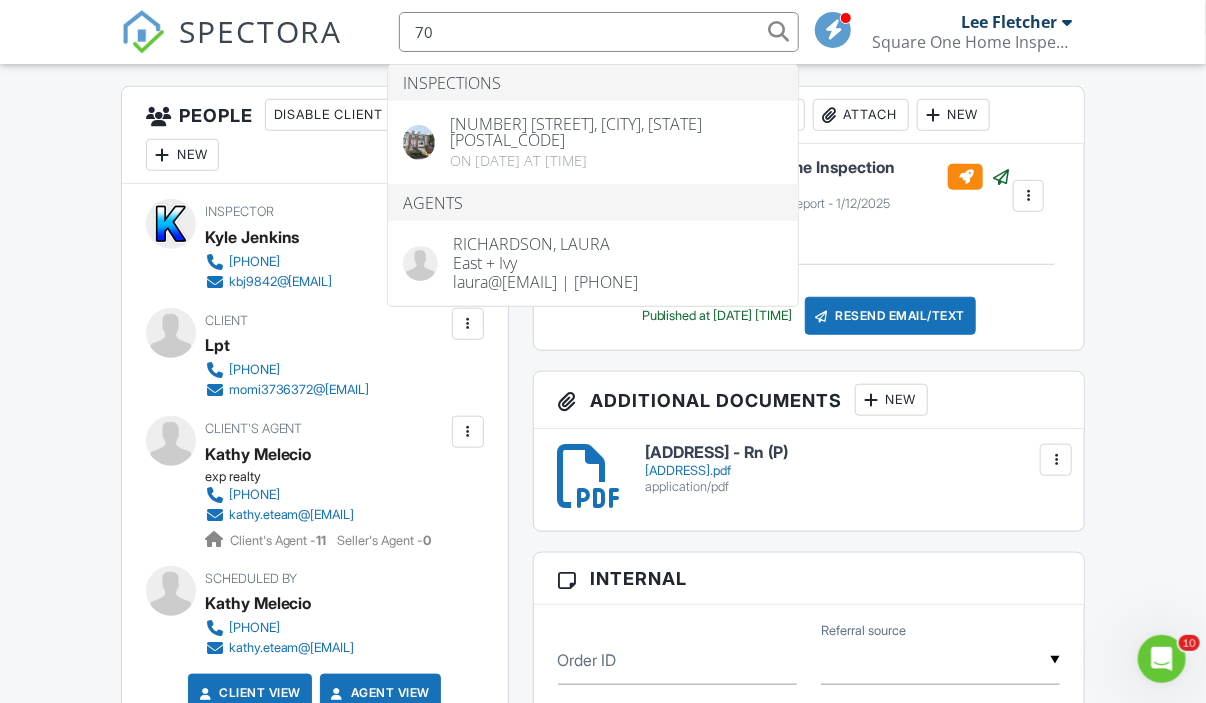 type on "7" 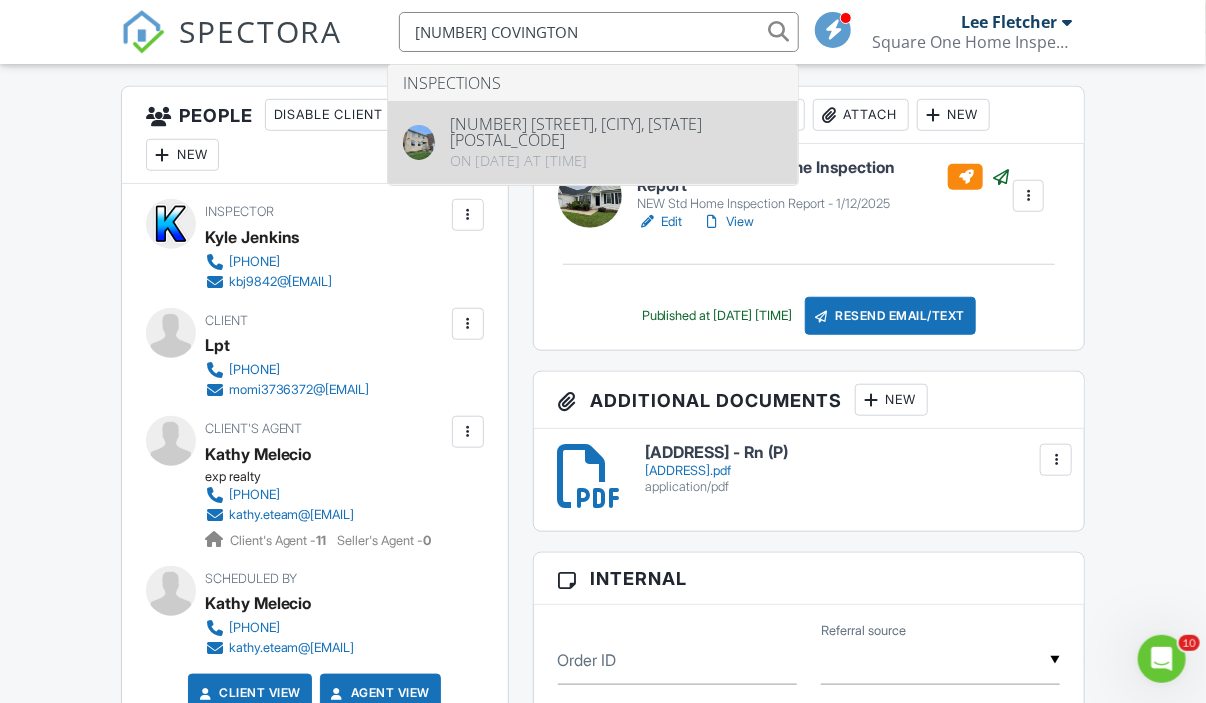 type on "[NUMBER] COVINGTON" 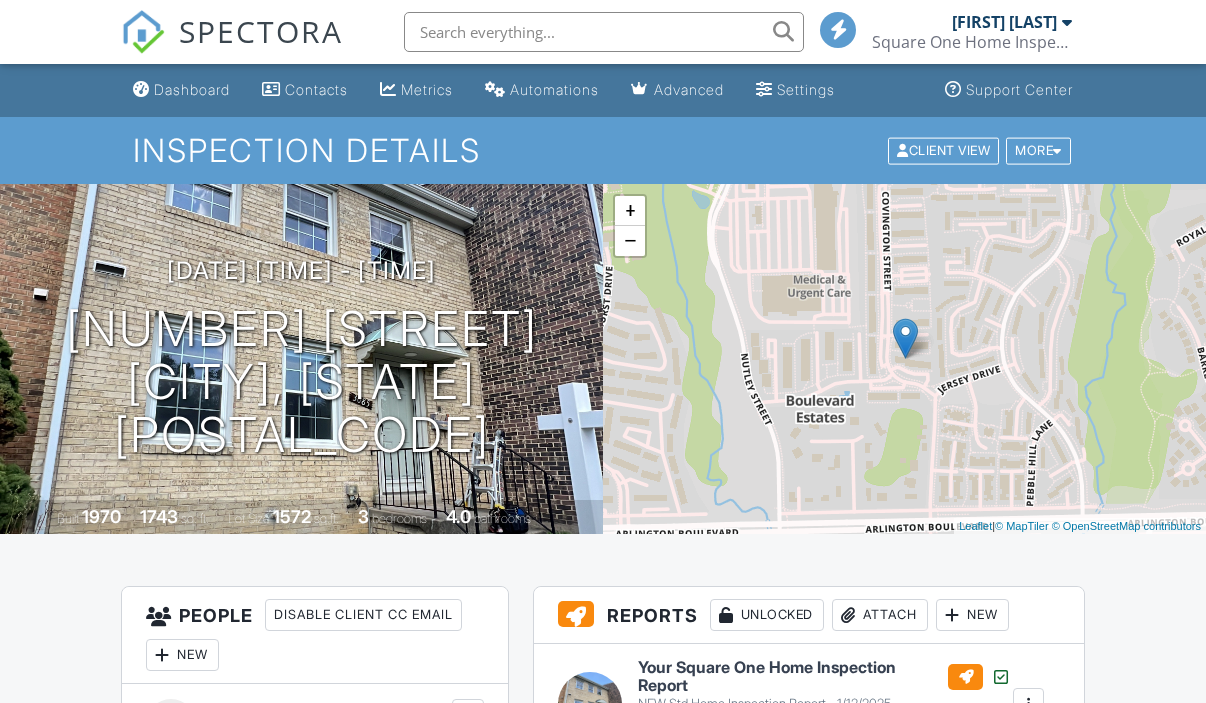 scroll, scrollTop: 0, scrollLeft: 0, axis: both 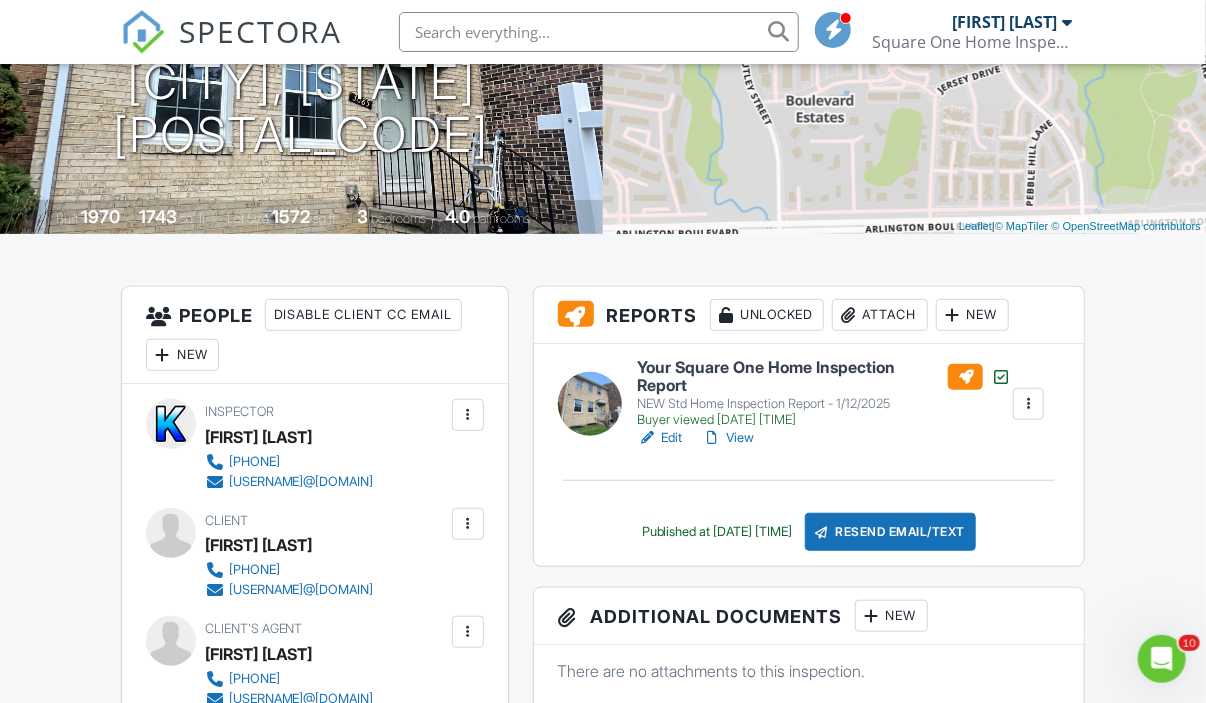 click at bounding box center (872, 616) 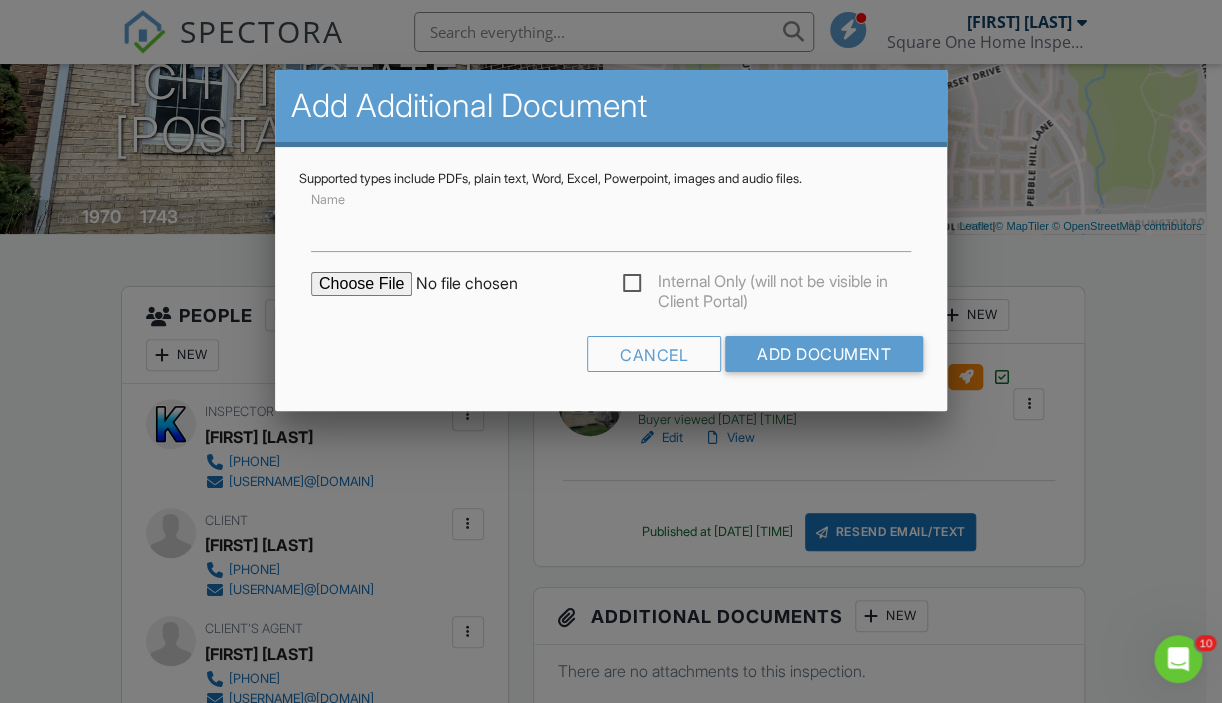 click at bounding box center (481, 284) 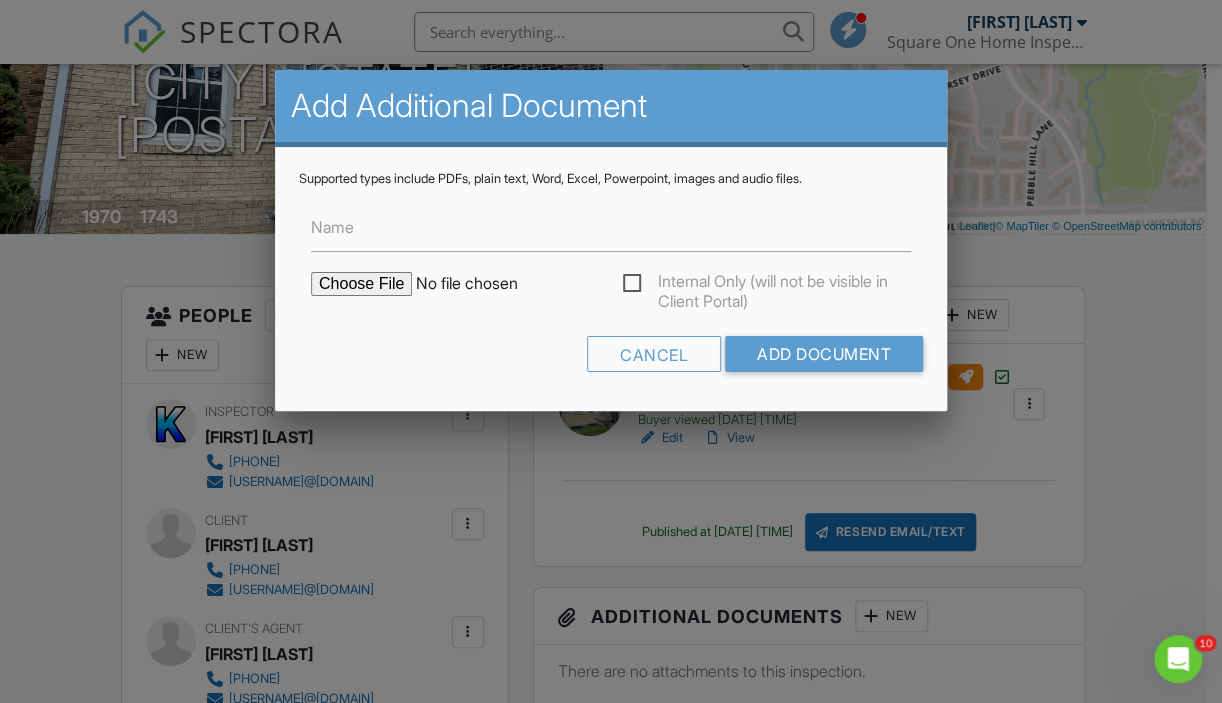 type on "C:\fakepath\3085 Covington St. - Rn (P).pdf" 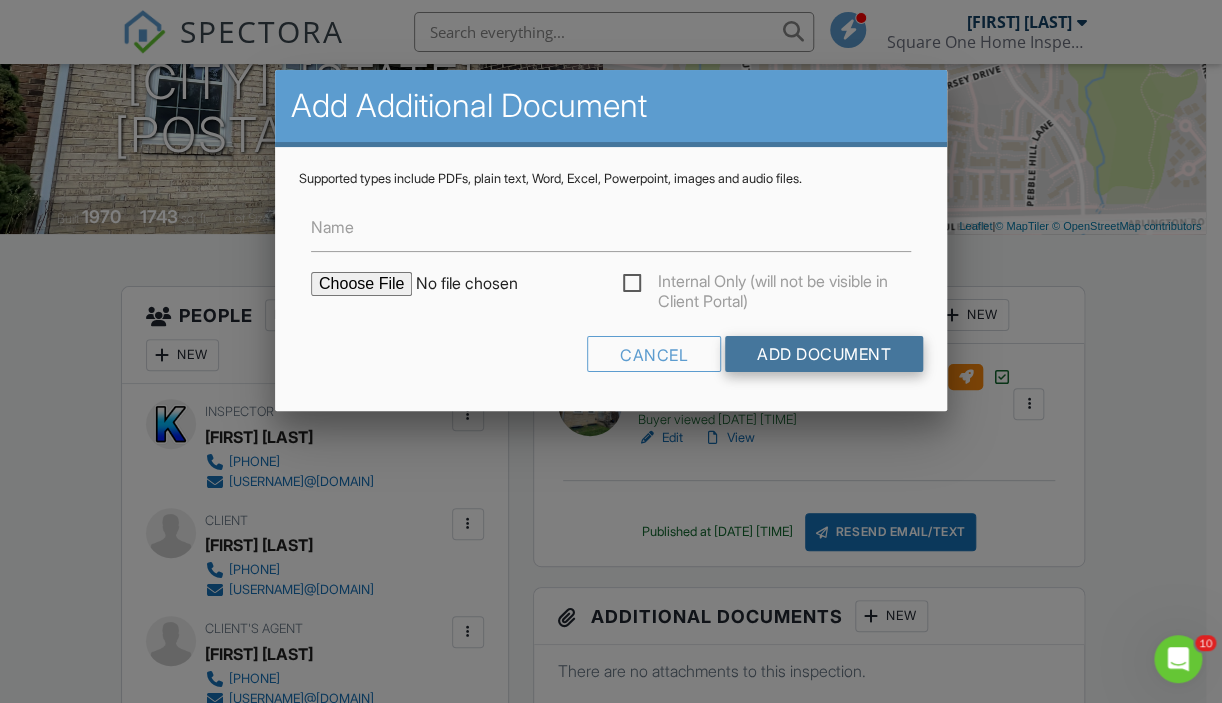 click on "Add Document" at bounding box center [824, 354] 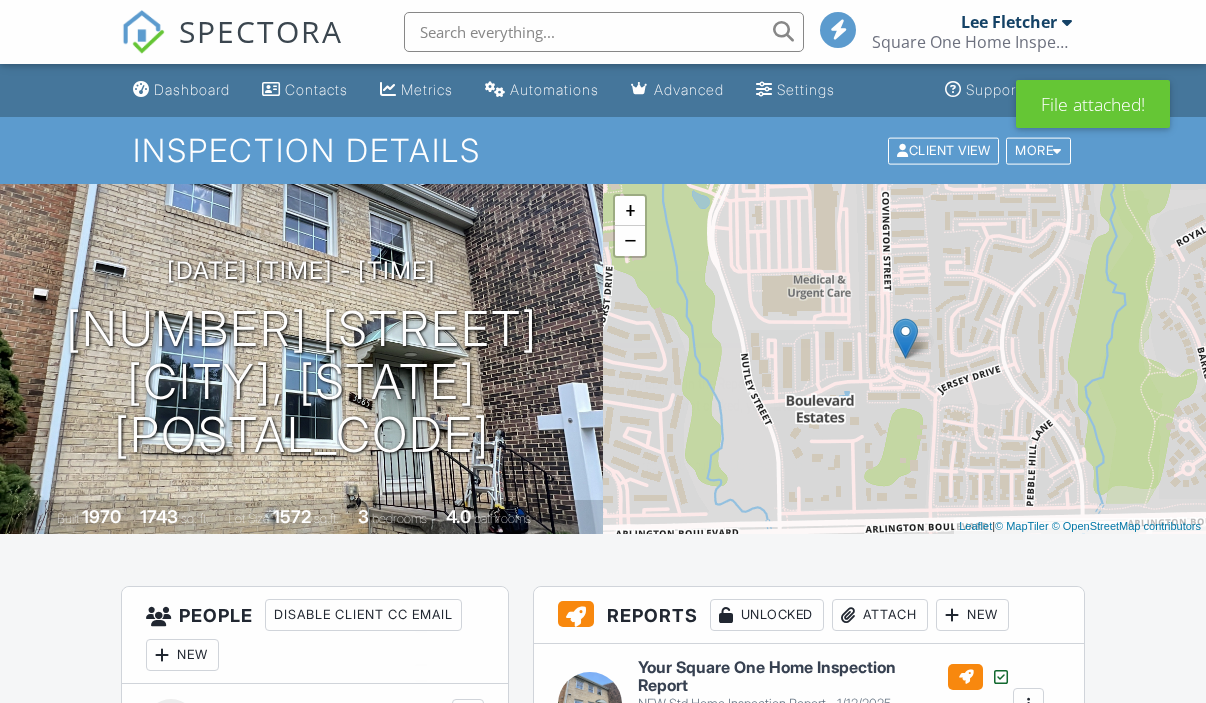 click on "Edit" at bounding box center [769, 524] 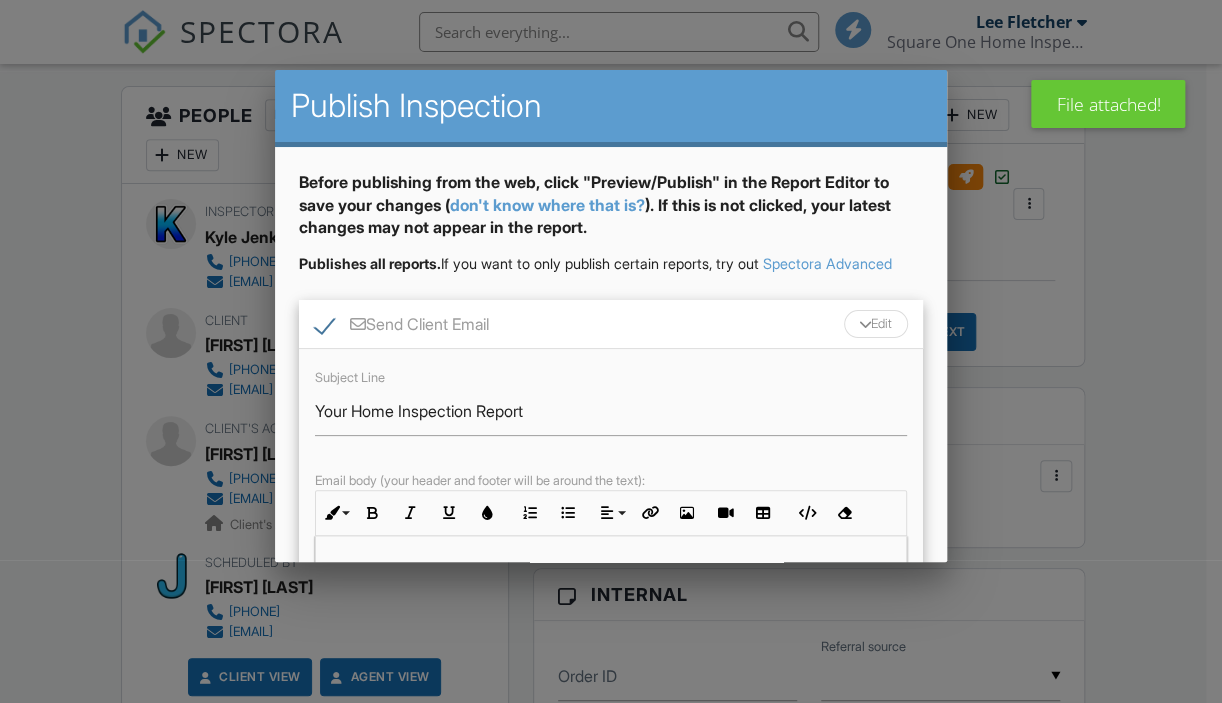 scroll, scrollTop: 500, scrollLeft: 0, axis: vertical 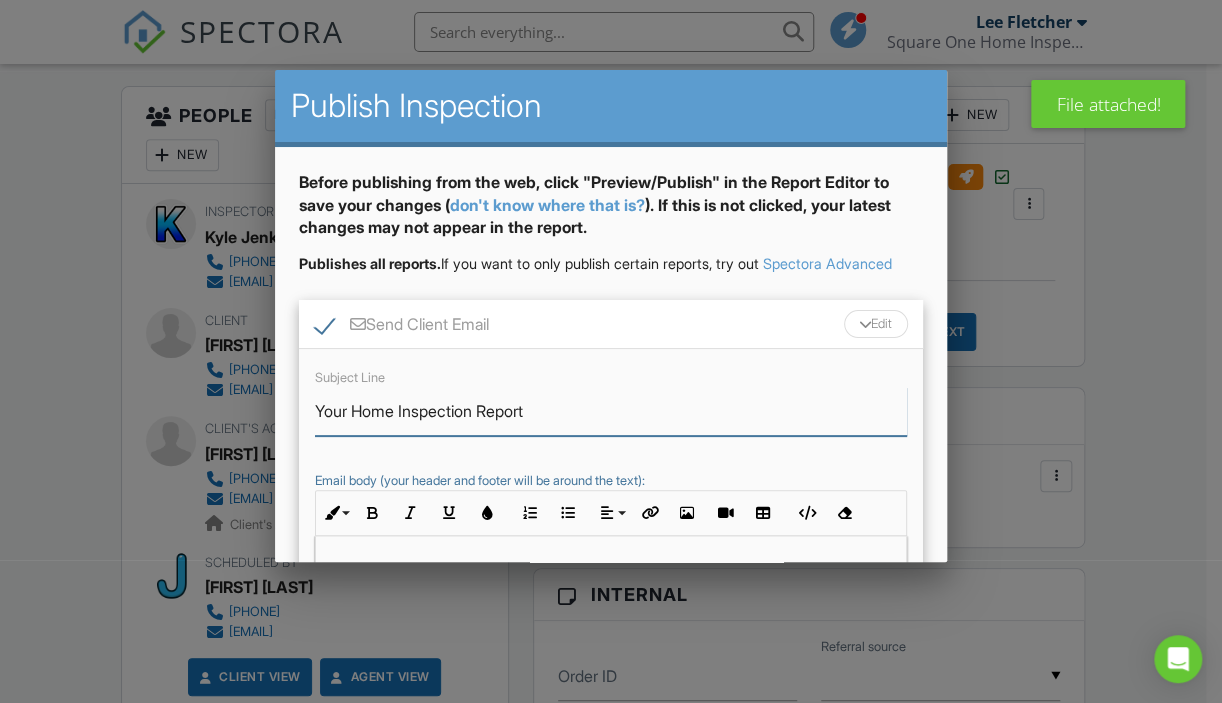 drag, startPoint x: 483, startPoint y: 430, endPoint x: 356, endPoint y: 426, distance: 127.06297 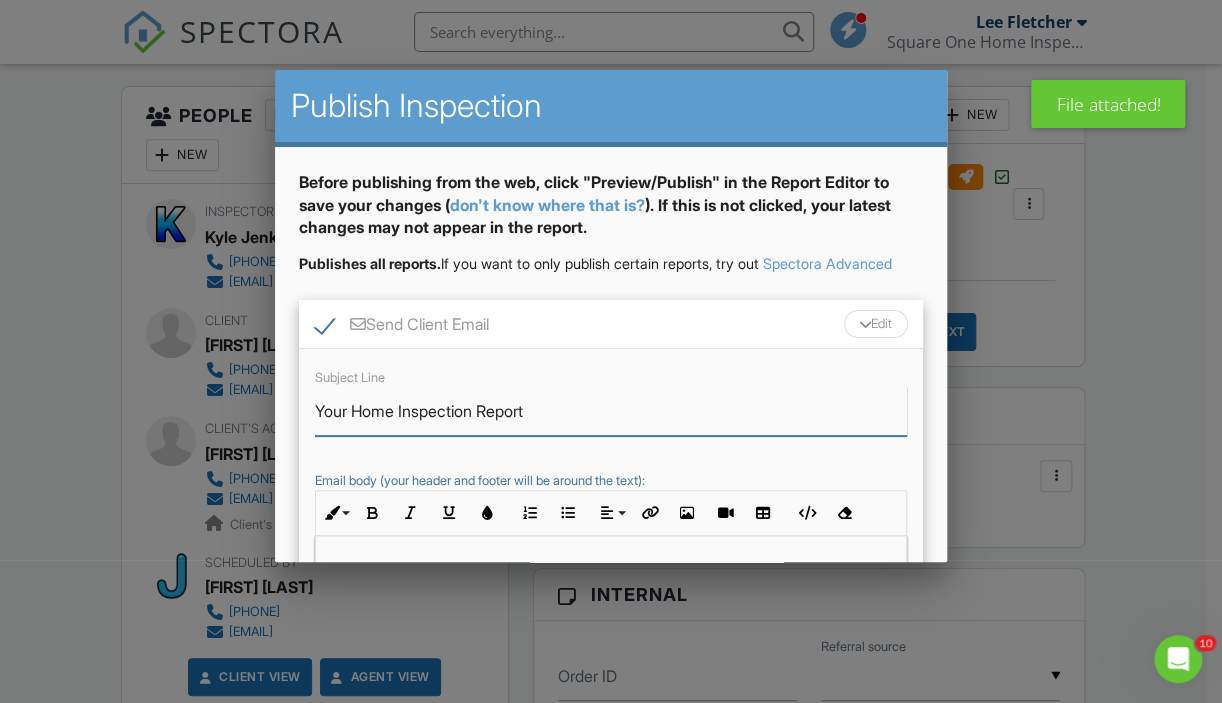 scroll, scrollTop: 0, scrollLeft: 0, axis: both 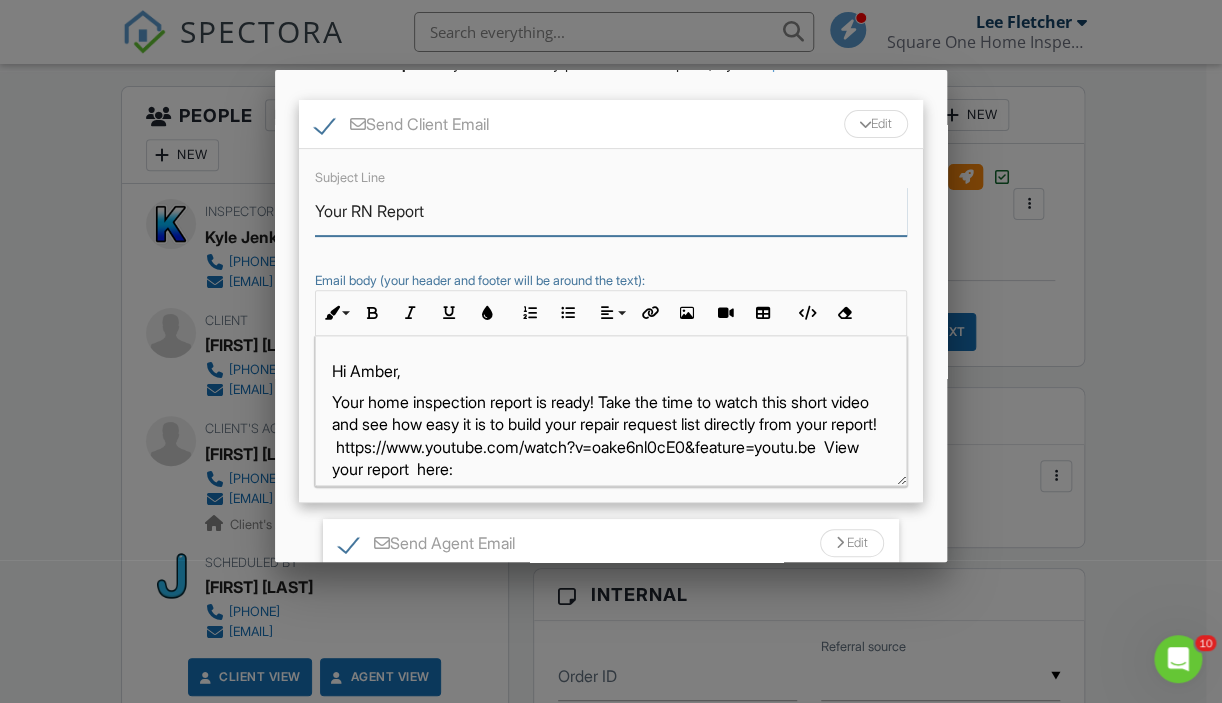type on "Your RN Report" 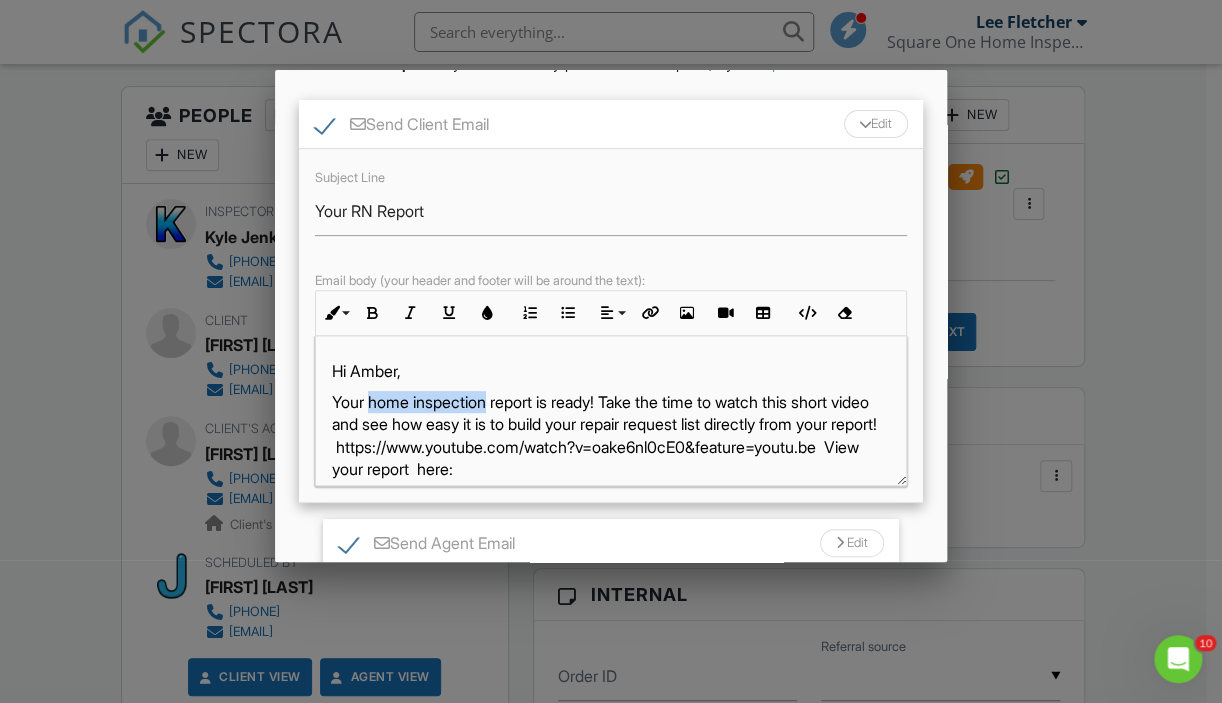 drag, startPoint x: 492, startPoint y: 424, endPoint x: 372, endPoint y: 419, distance: 120.10412 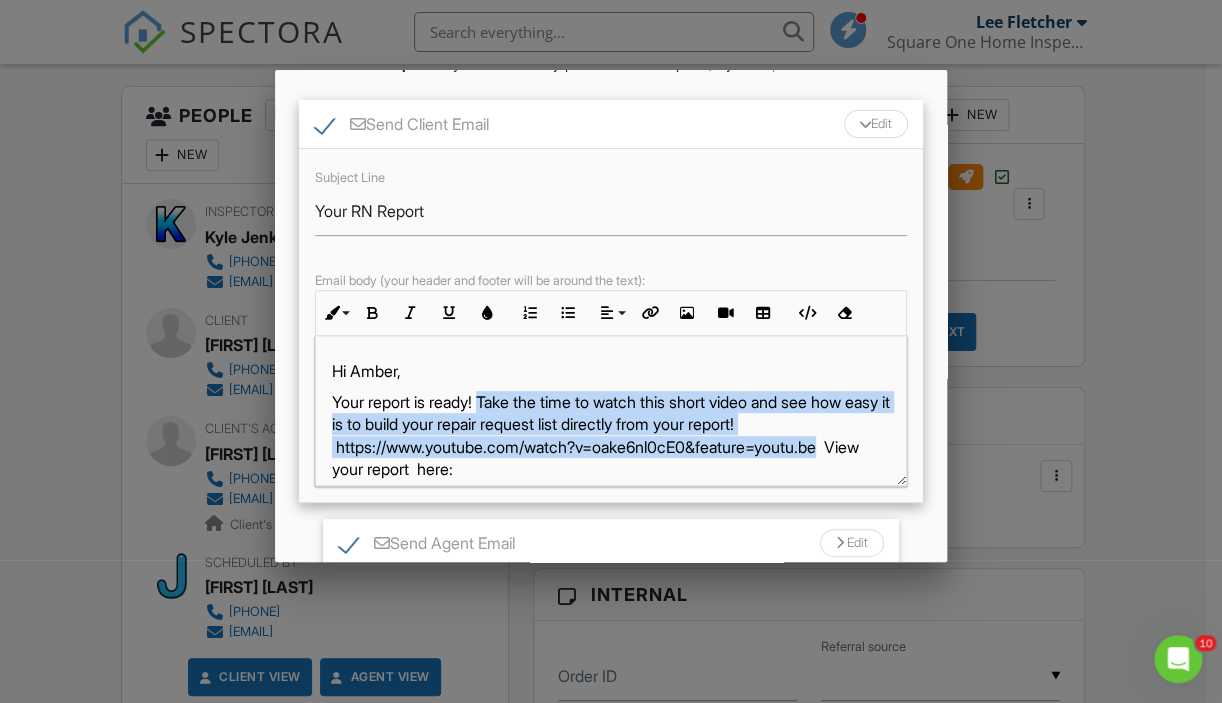 drag, startPoint x: 491, startPoint y: 416, endPoint x: 847, endPoint y: 462, distance: 358.9596 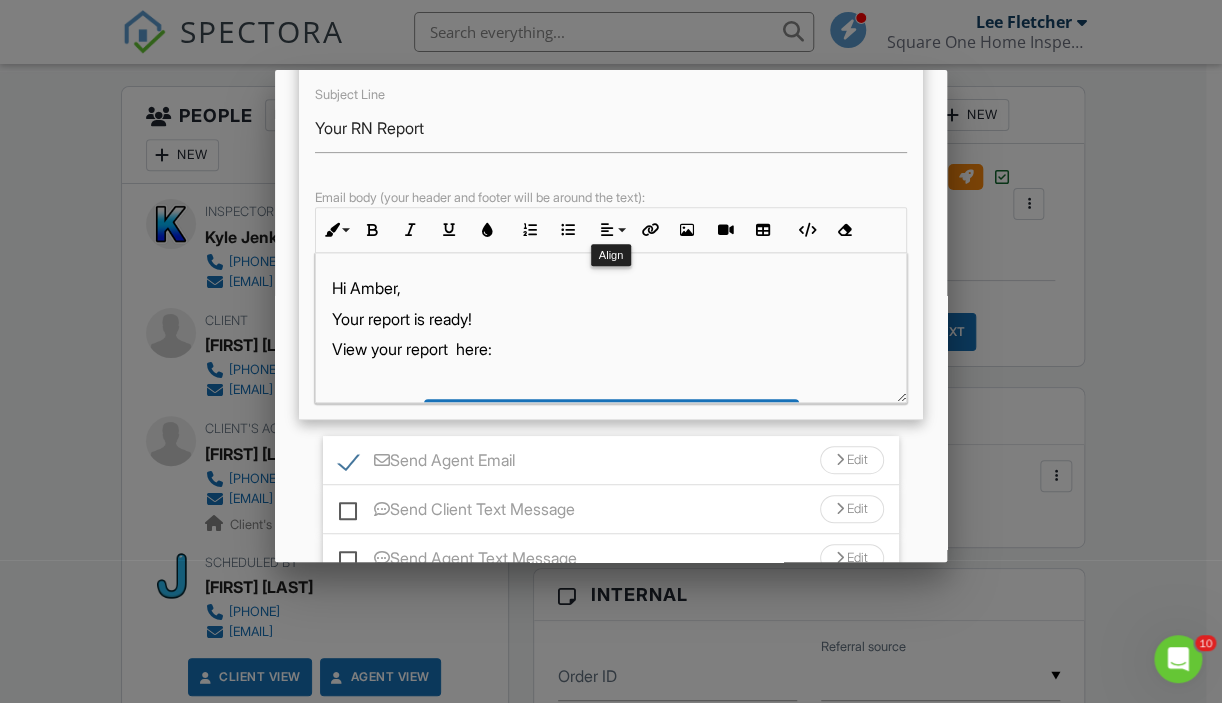 scroll, scrollTop: 466, scrollLeft: 0, axis: vertical 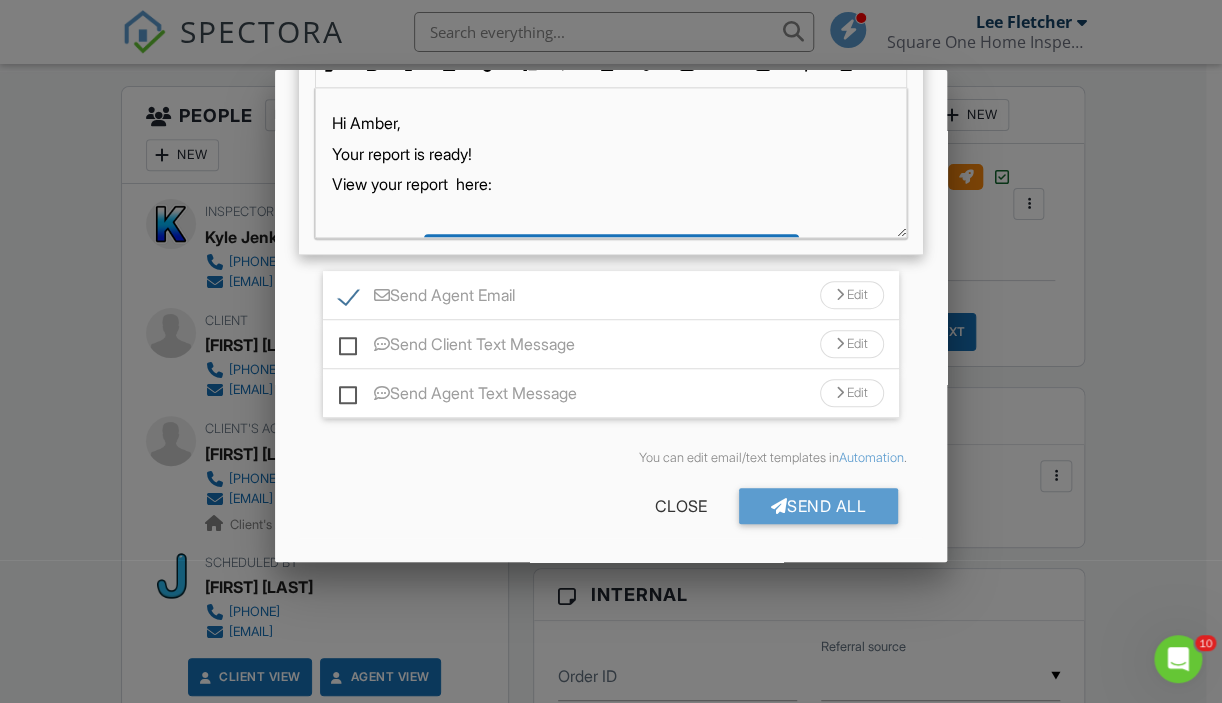 click on "Edit" at bounding box center [852, 295] 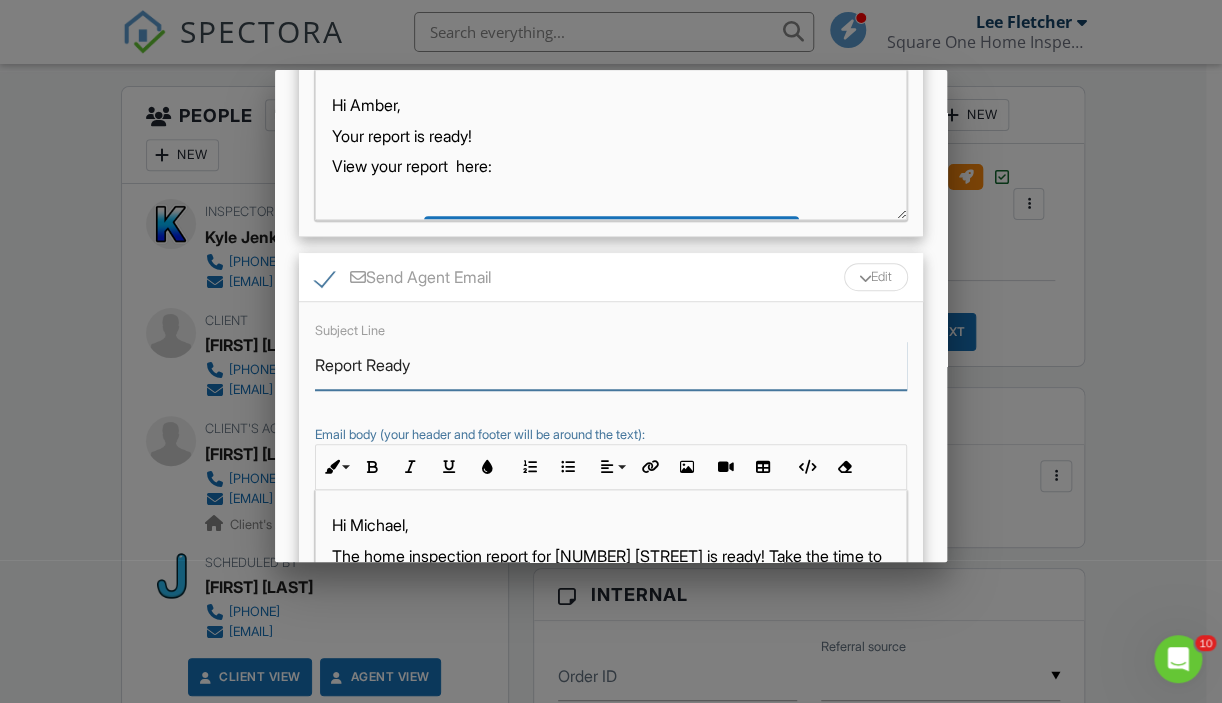 click on "Report Ready" at bounding box center [611, 365] 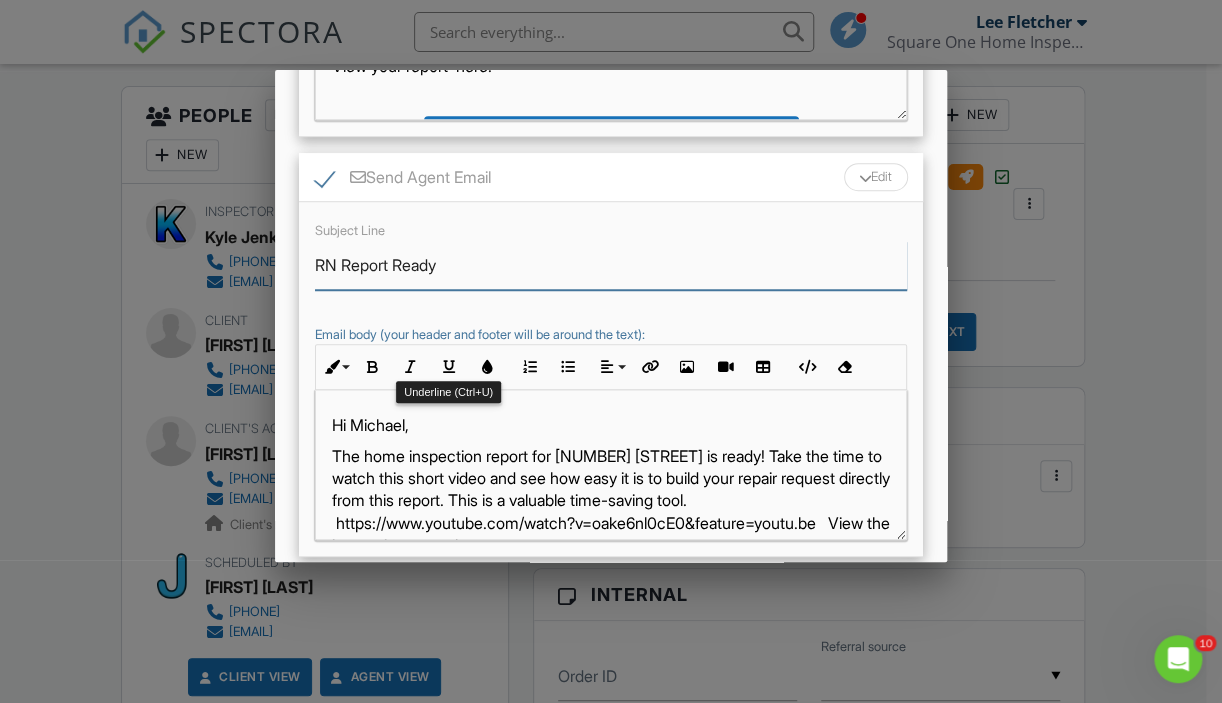 scroll, scrollTop: 666, scrollLeft: 0, axis: vertical 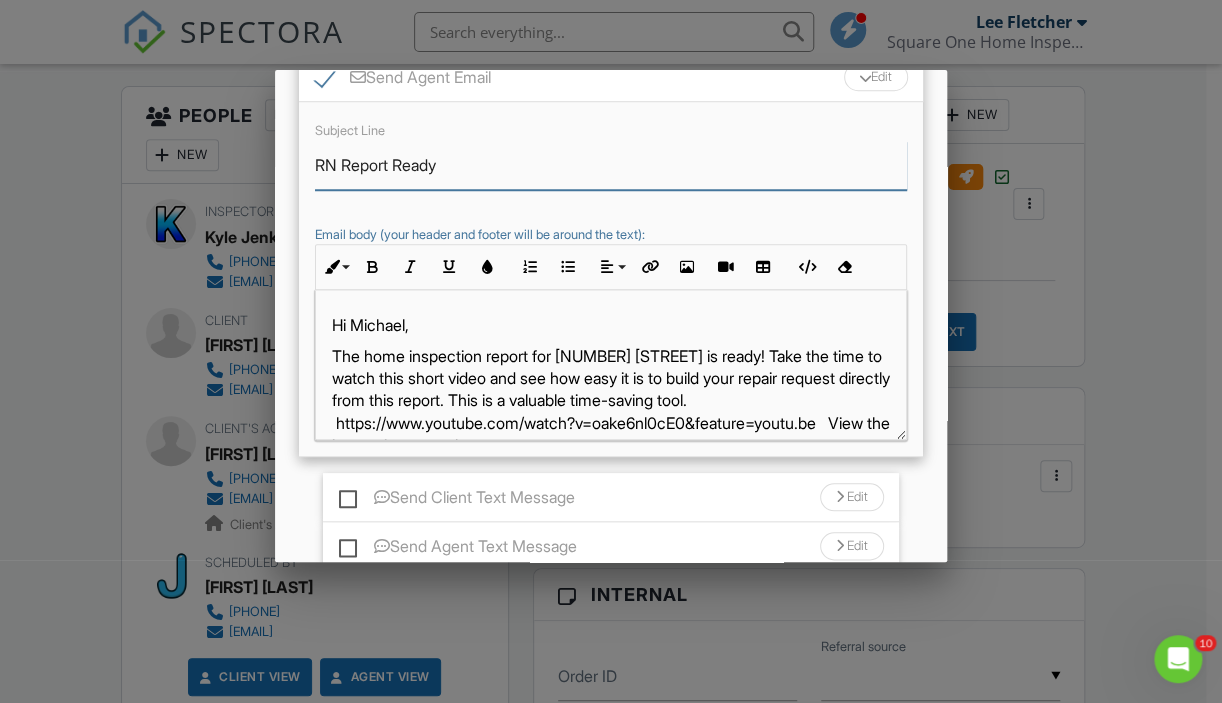 type on "RN Report Ready" 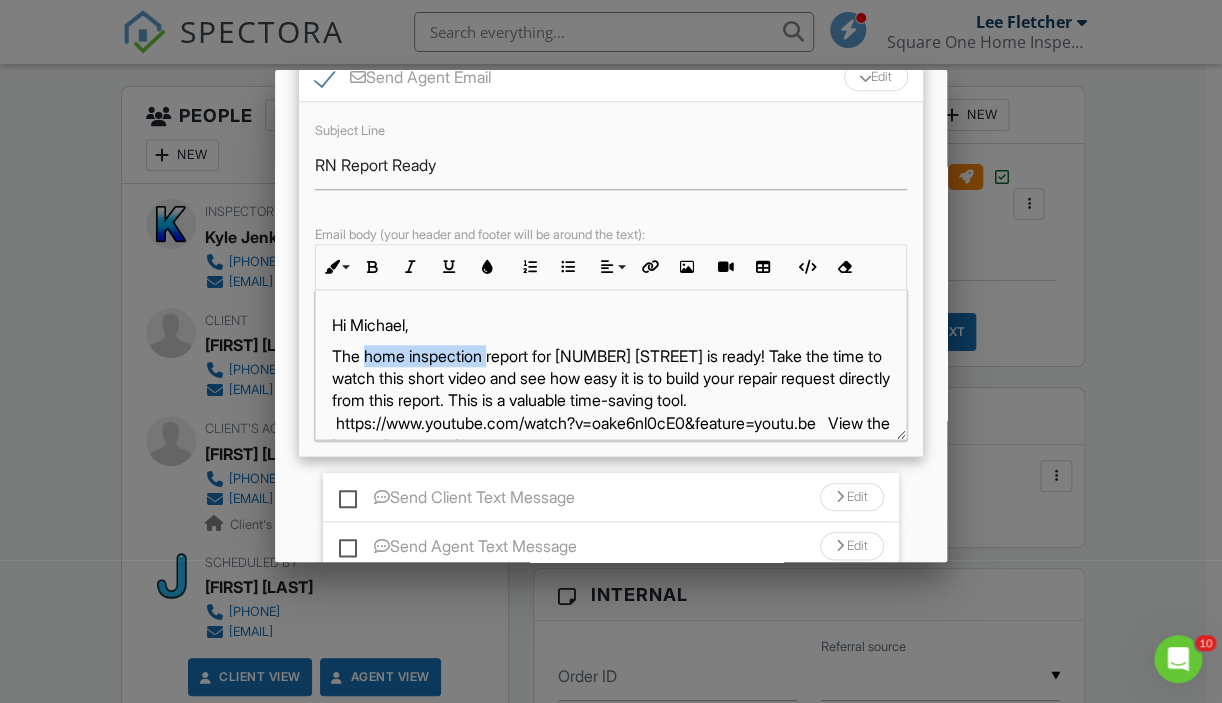 drag, startPoint x: 492, startPoint y: 370, endPoint x: 364, endPoint y: 370, distance: 128 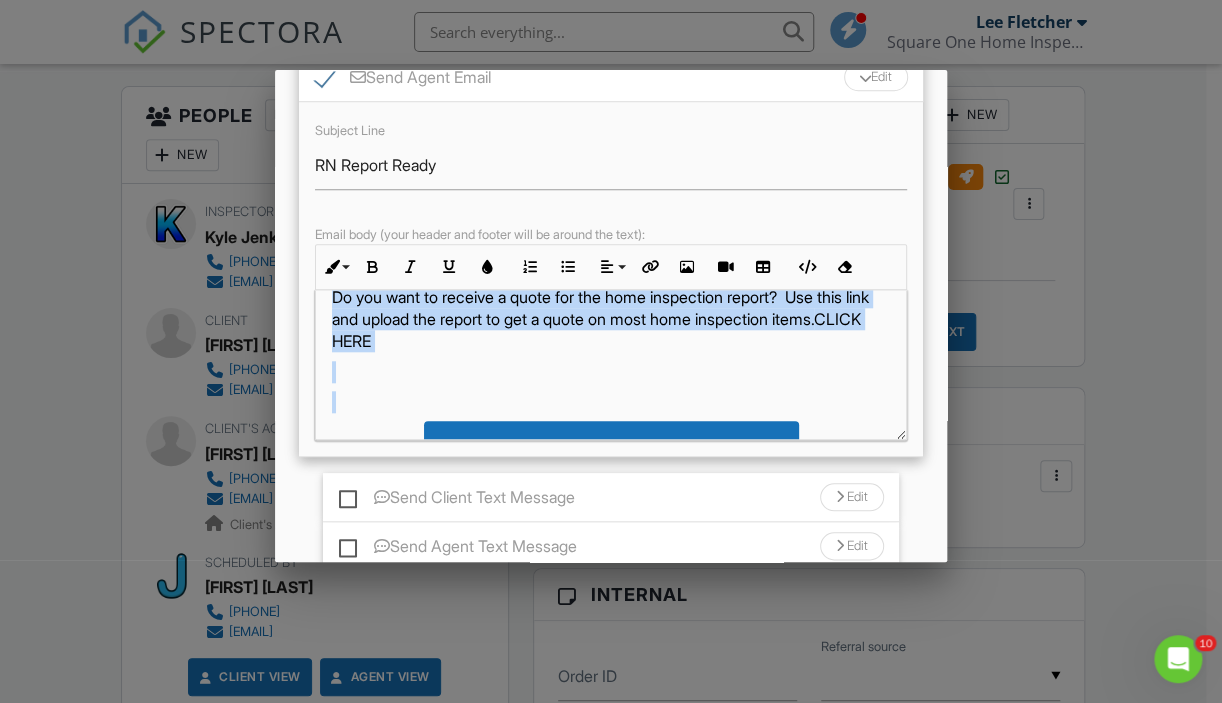 scroll, scrollTop: 208, scrollLeft: 0, axis: vertical 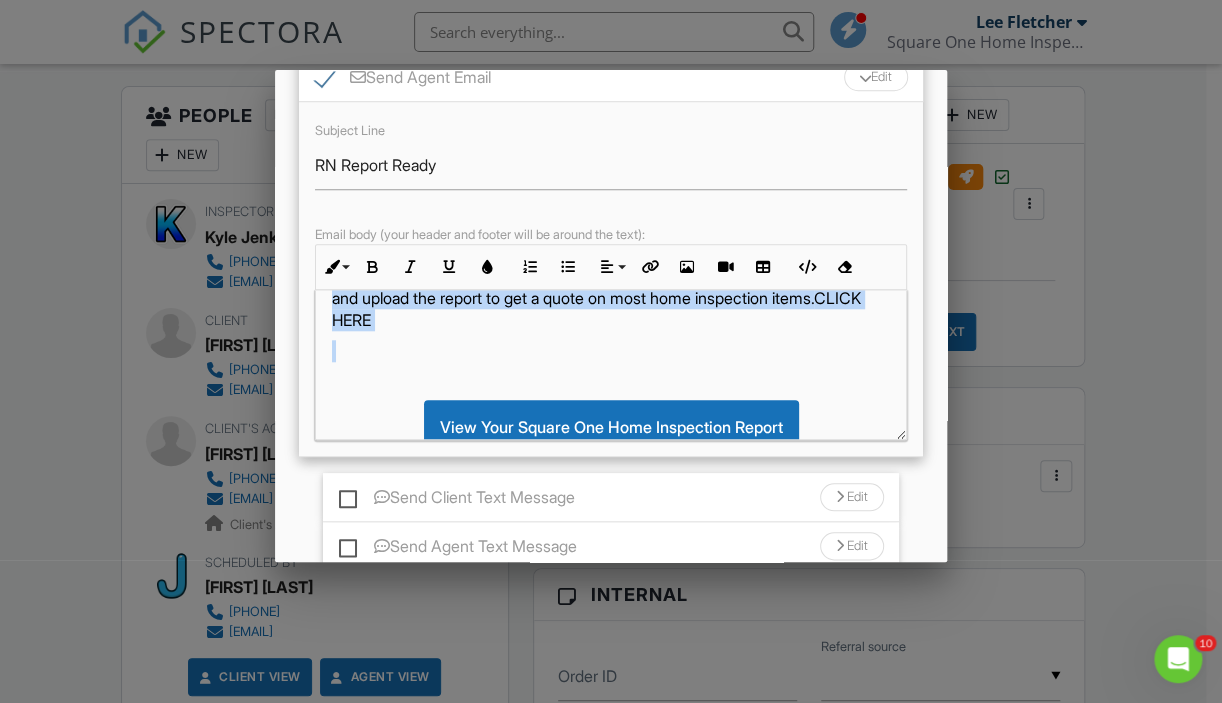 drag, startPoint x: 651, startPoint y: 376, endPoint x: 613, endPoint y: 397, distance: 43.416588 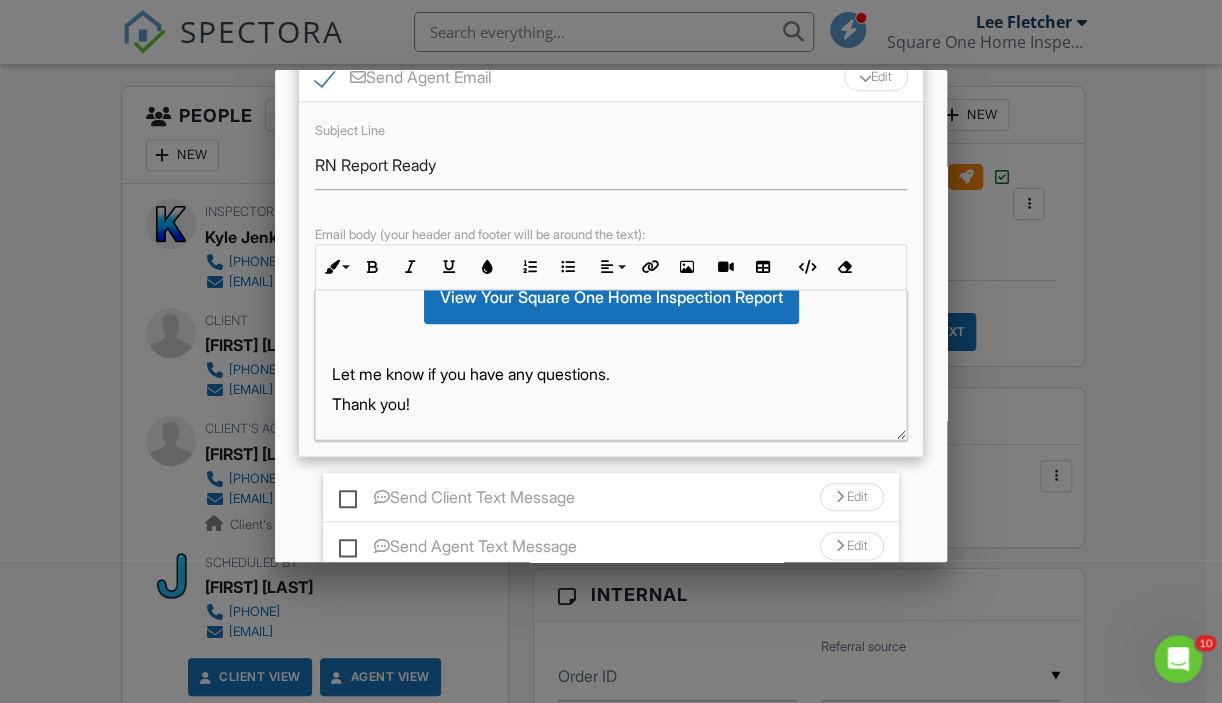scroll, scrollTop: 165, scrollLeft: 0, axis: vertical 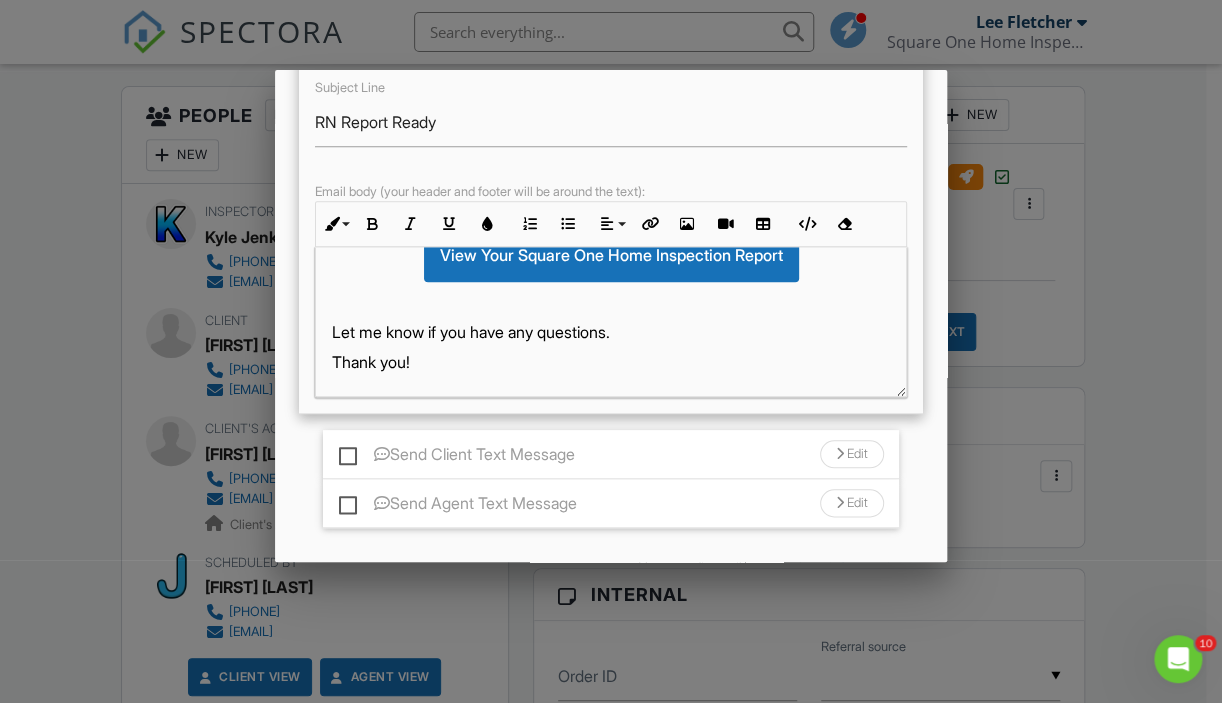 click at bounding box center (382, 503) 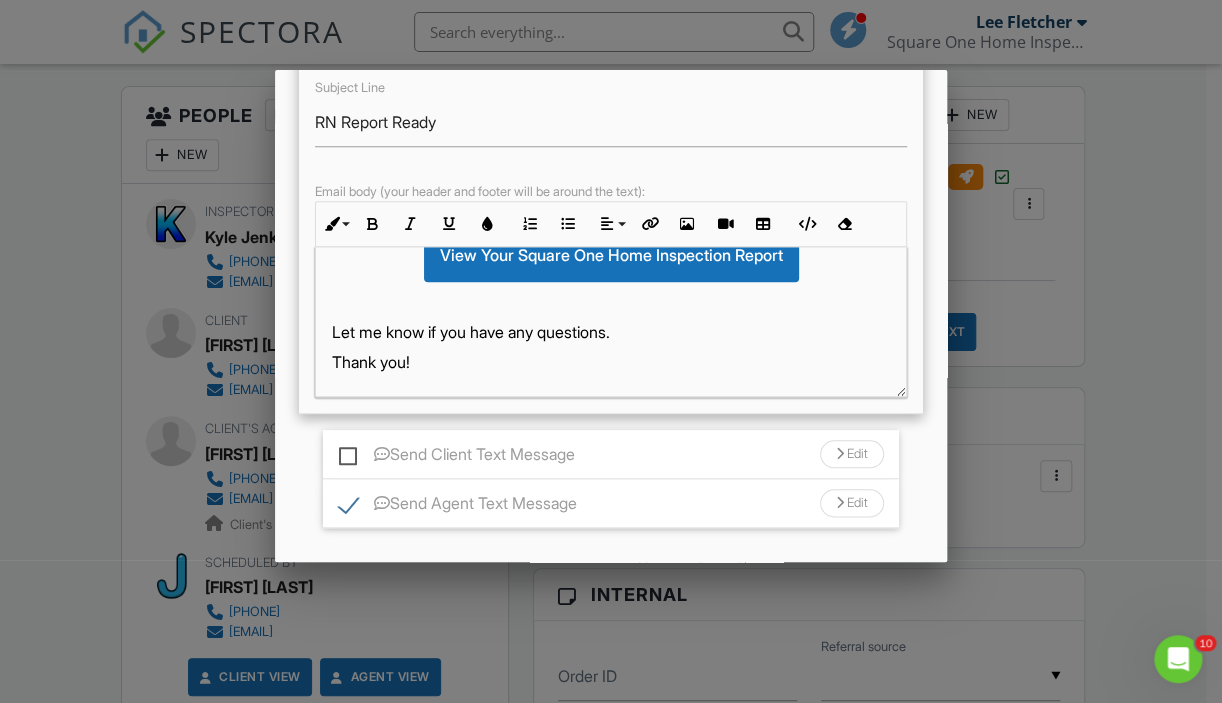 click on "Edit" at bounding box center (852, 503) 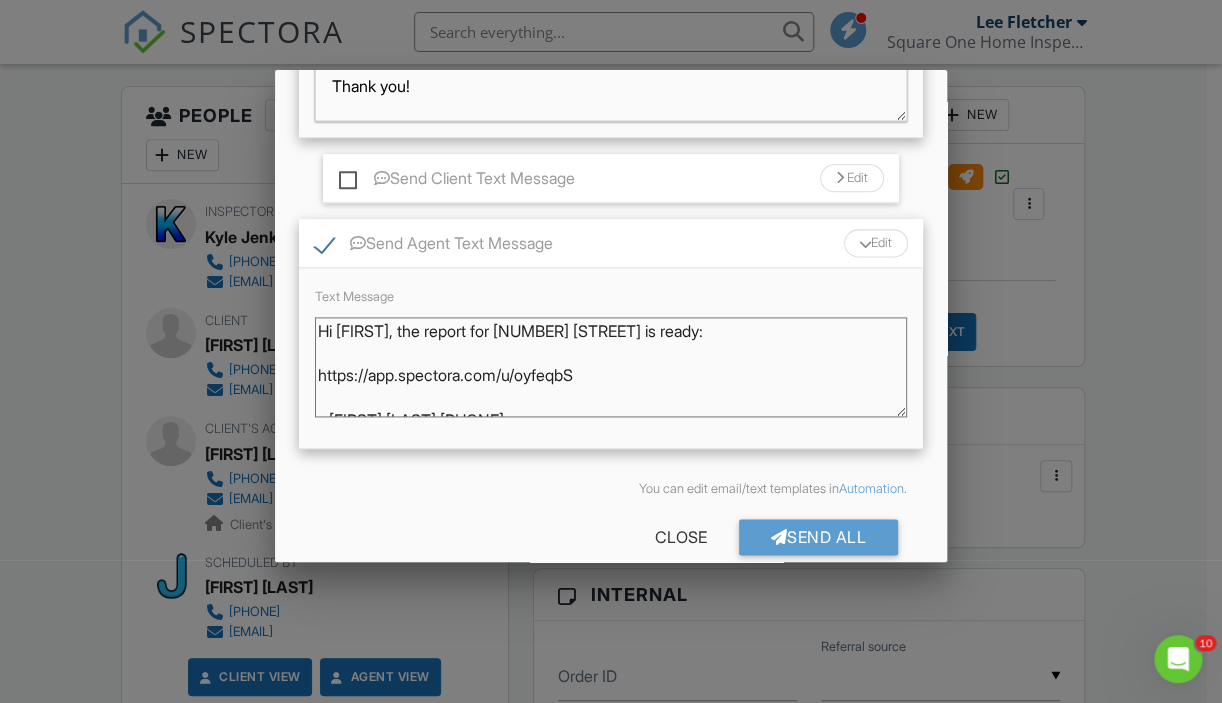 scroll, scrollTop: 1009, scrollLeft: 0, axis: vertical 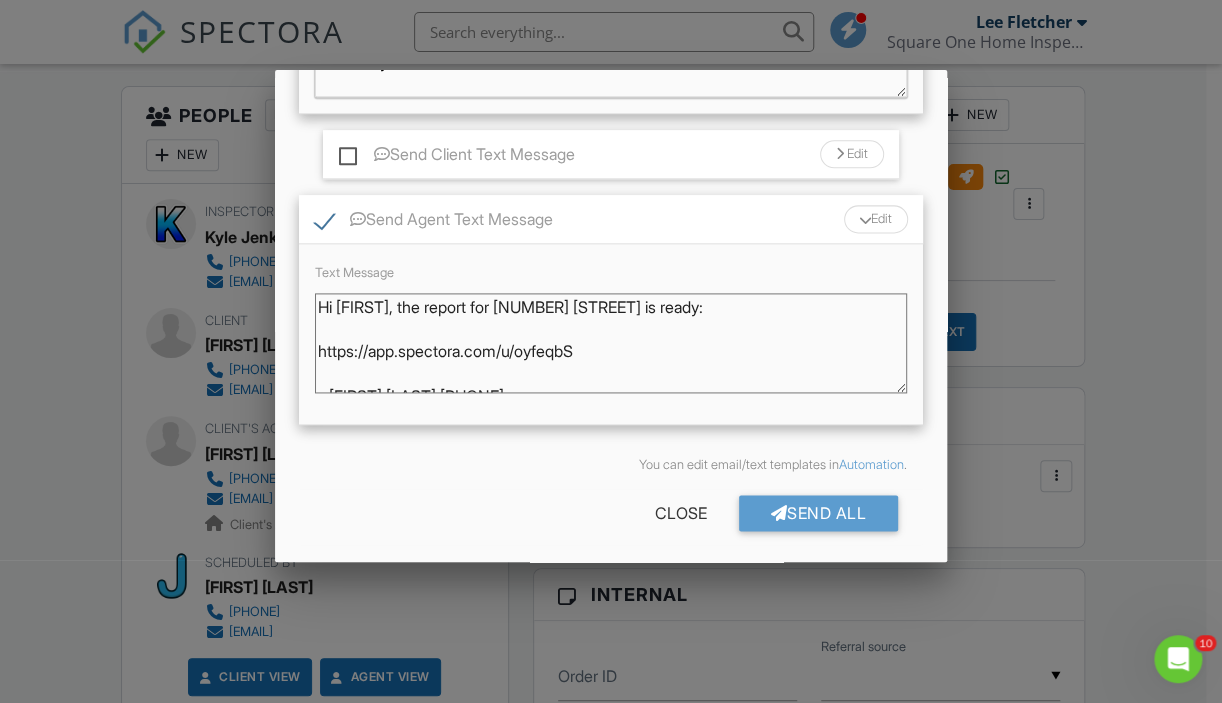 click on "Hi Michael, the report for 3085 Covington St is ready:\n\nhttps://app.spectora.com/u/oyfeqbS\n\n- Kyle Jenkins 703-345-8380" at bounding box center [611, 343] 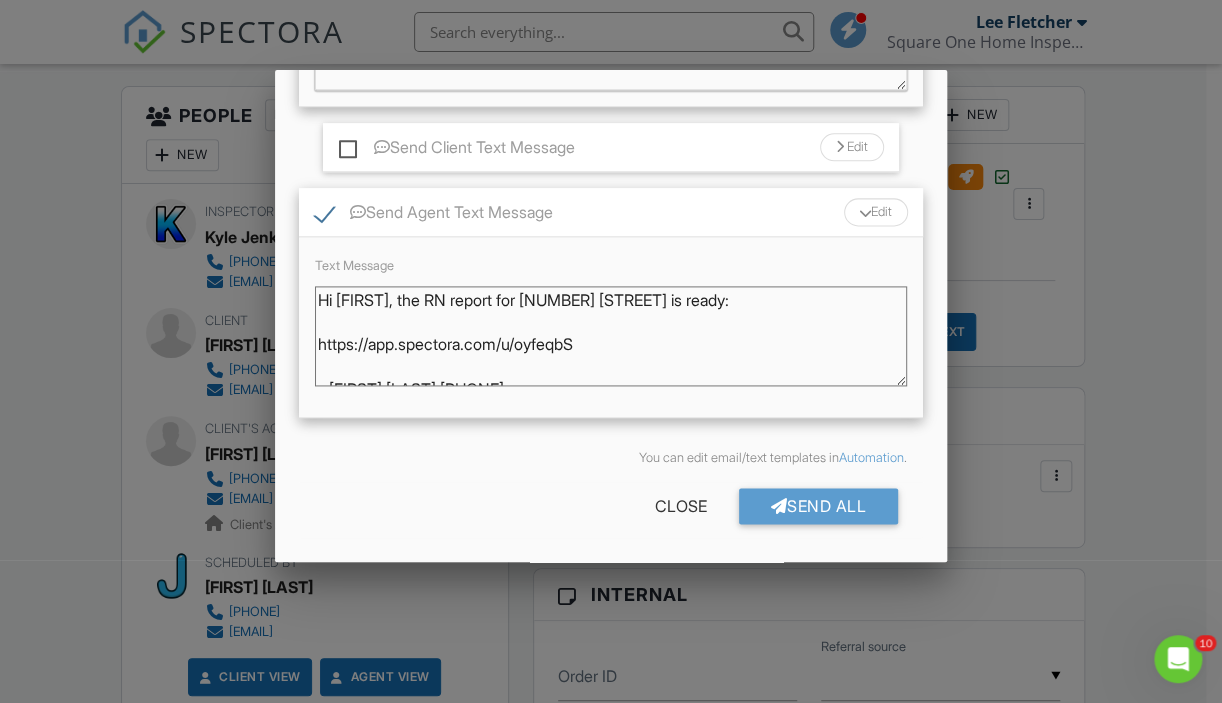 scroll, scrollTop: 1033, scrollLeft: 0, axis: vertical 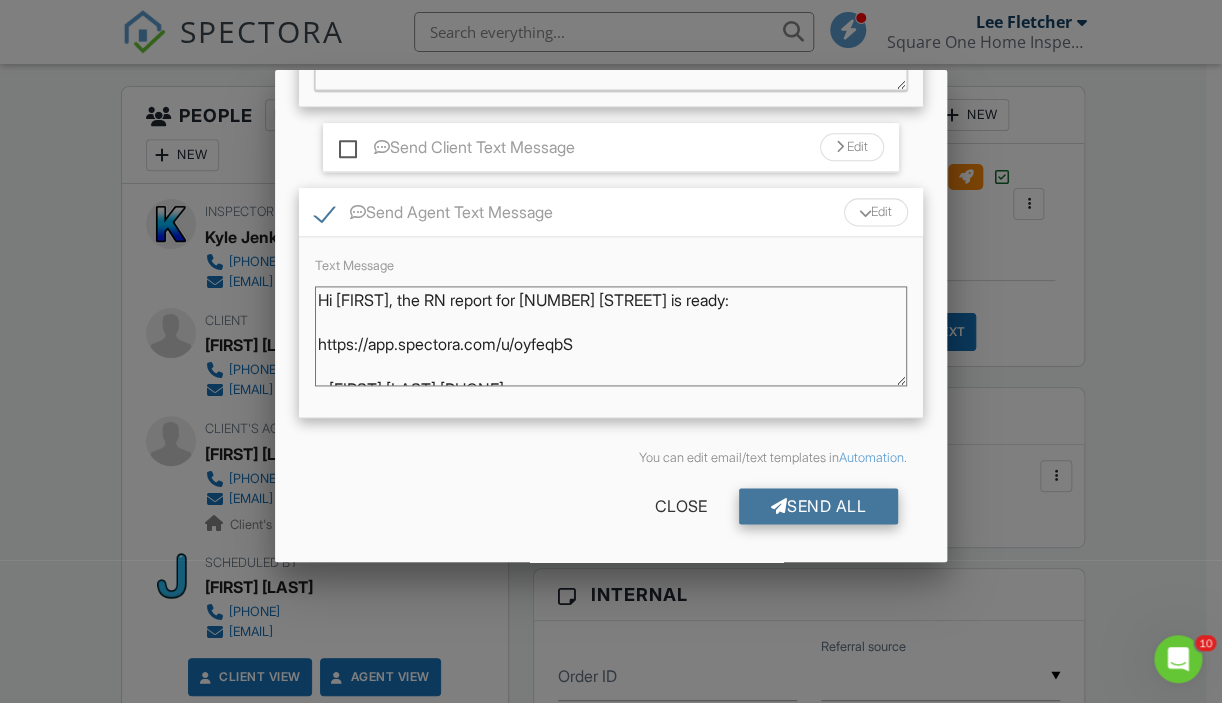 type on "Hi Michael, the RN report for 3085 Covington St is ready:\n\nhttps://app.spectora.com/u/oyfeqbS\n\n- Kyle Jenkins 703-345-8380" 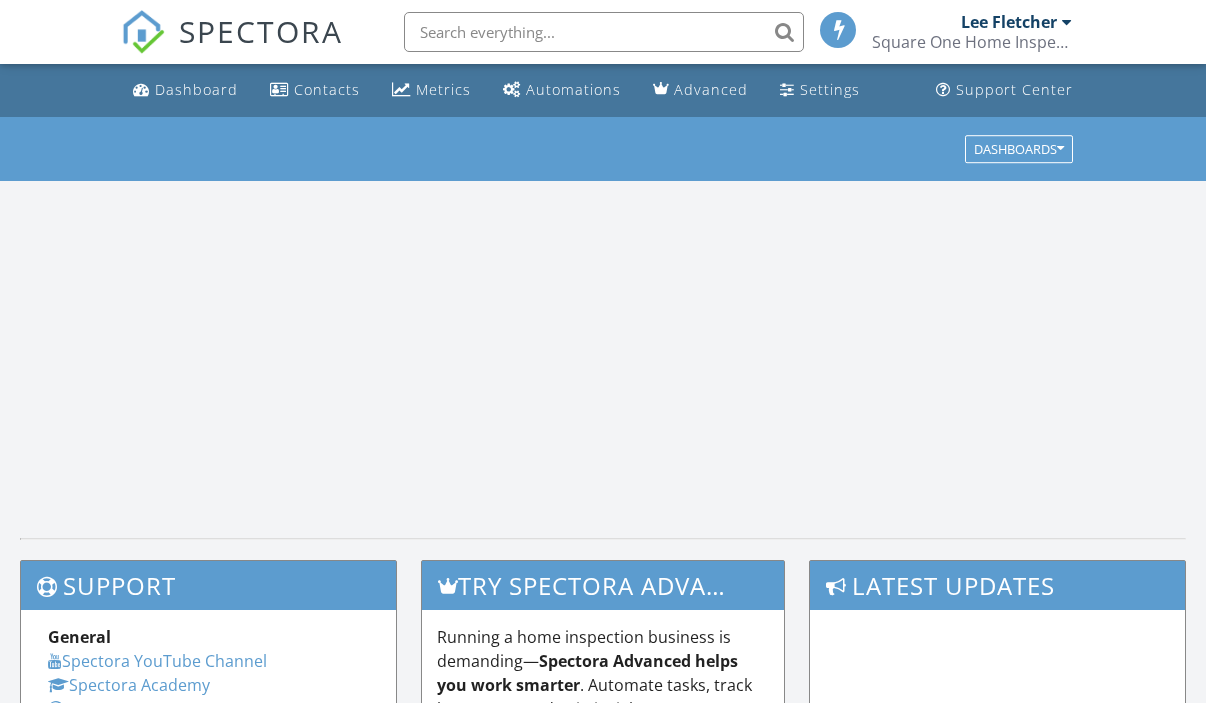 scroll, scrollTop: 0, scrollLeft: 0, axis: both 